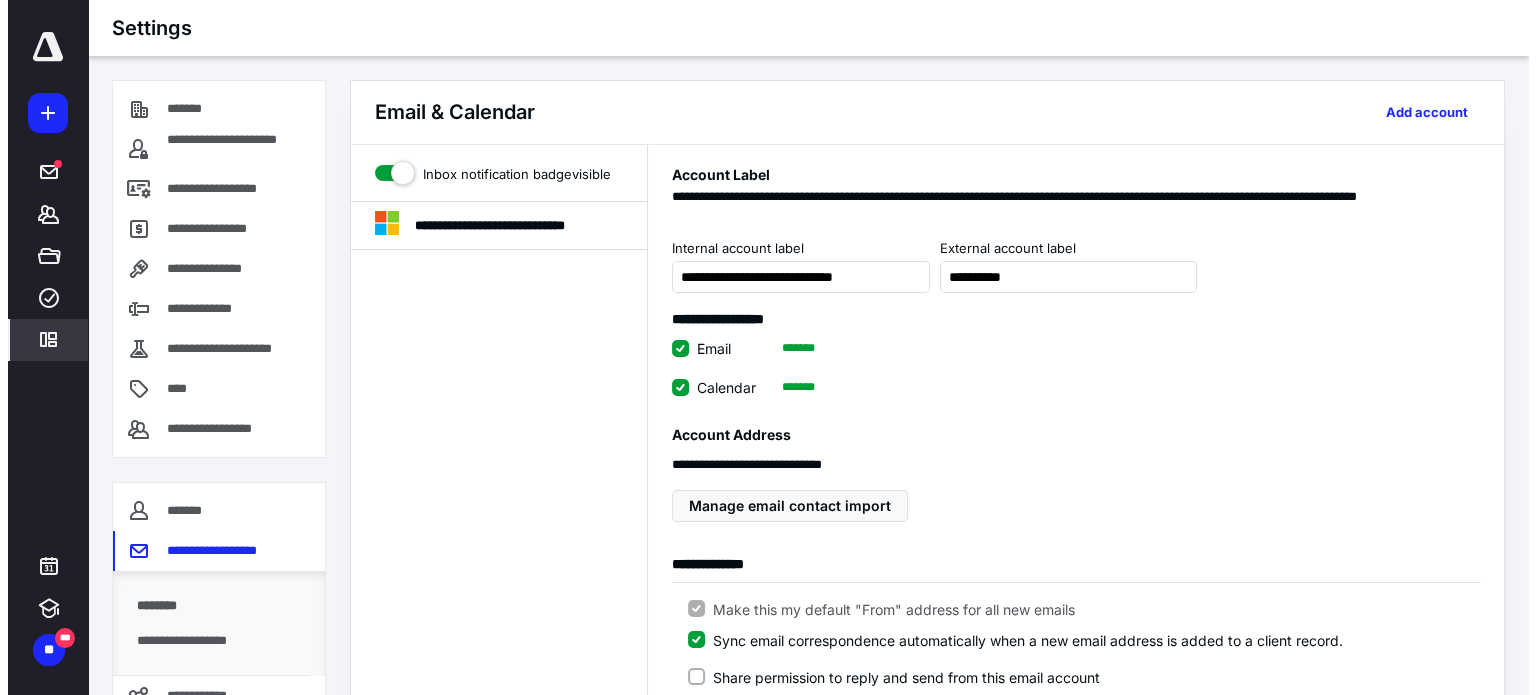 scroll, scrollTop: 0, scrollLeft: 0, axis: both 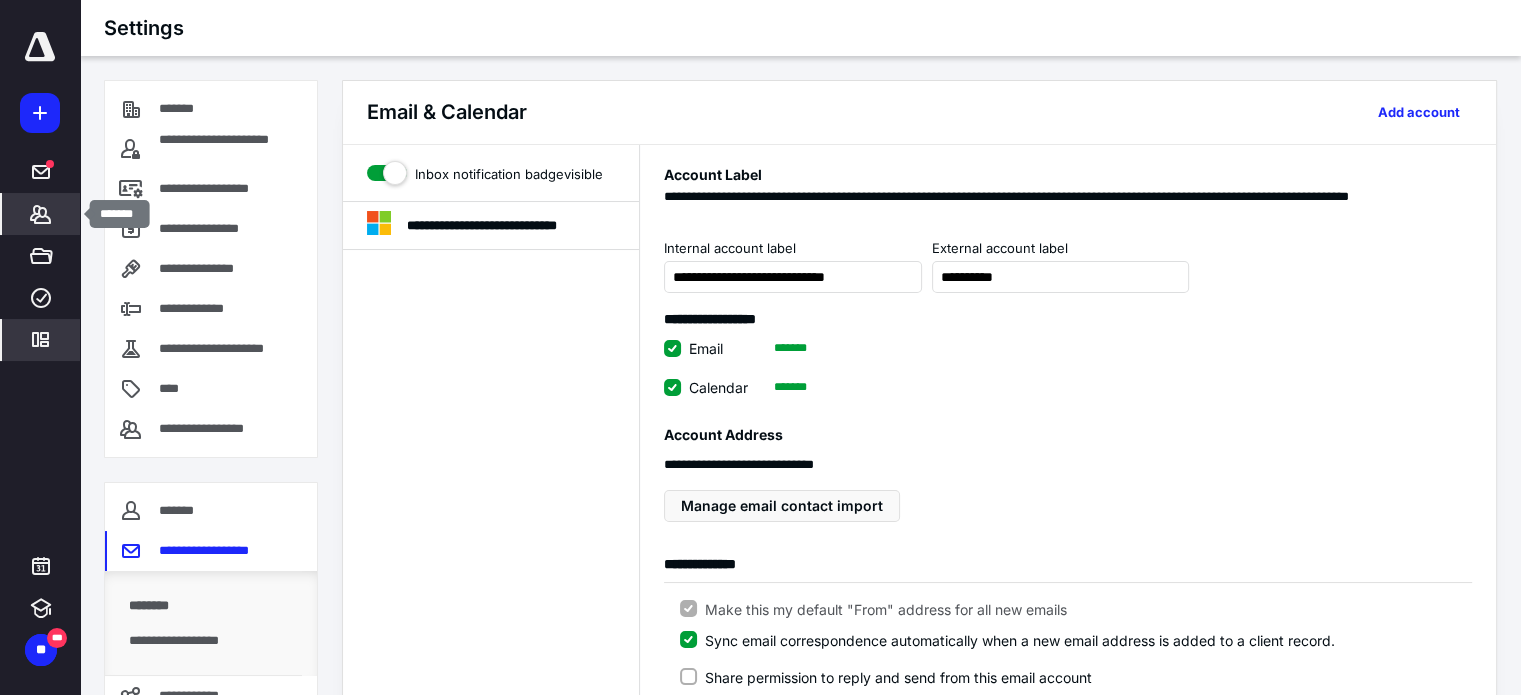 click 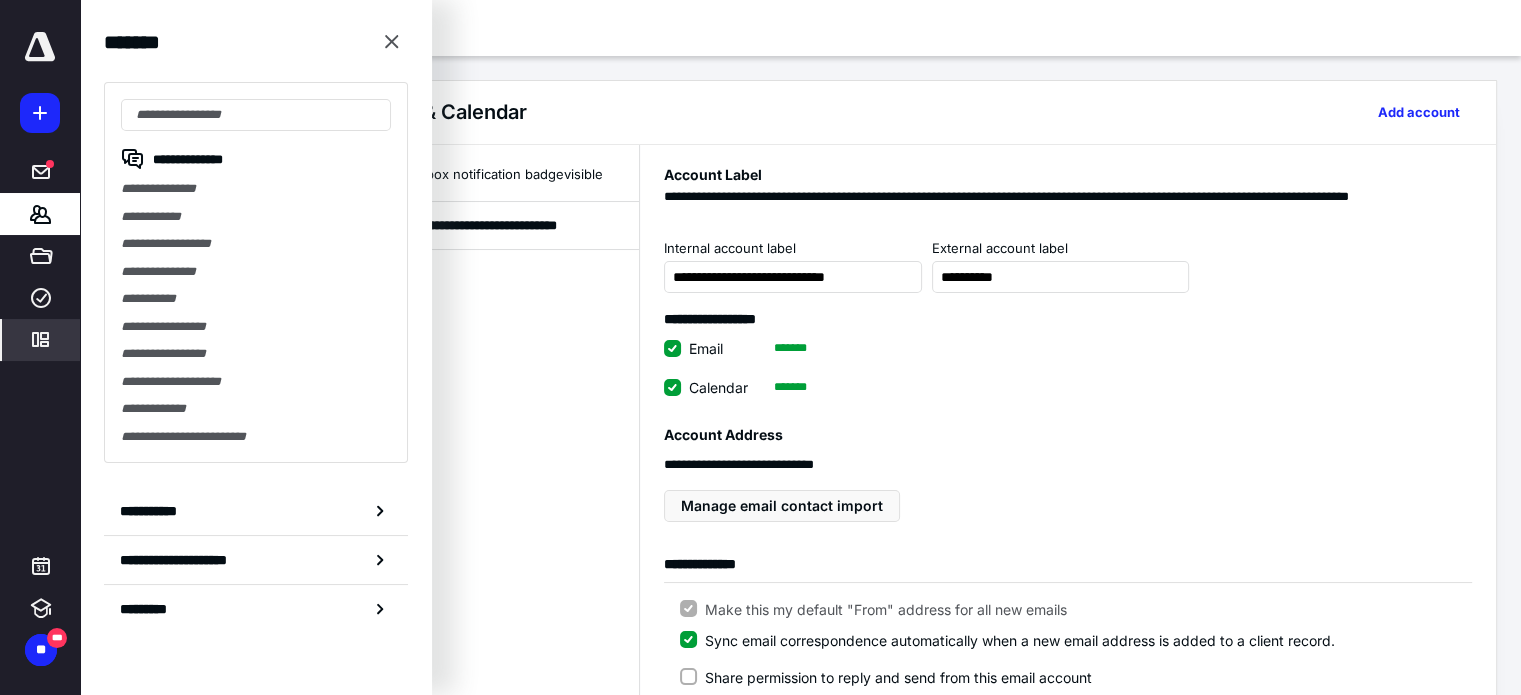 click 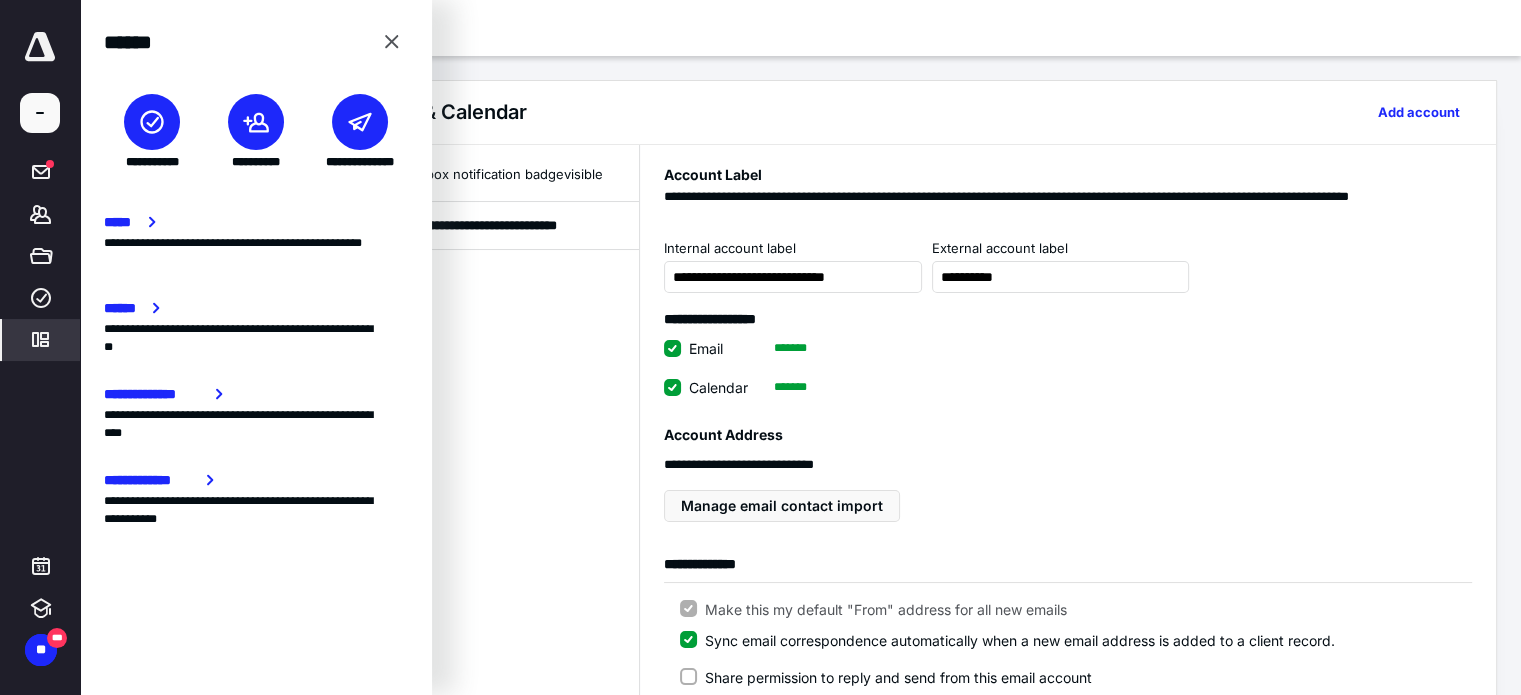 click 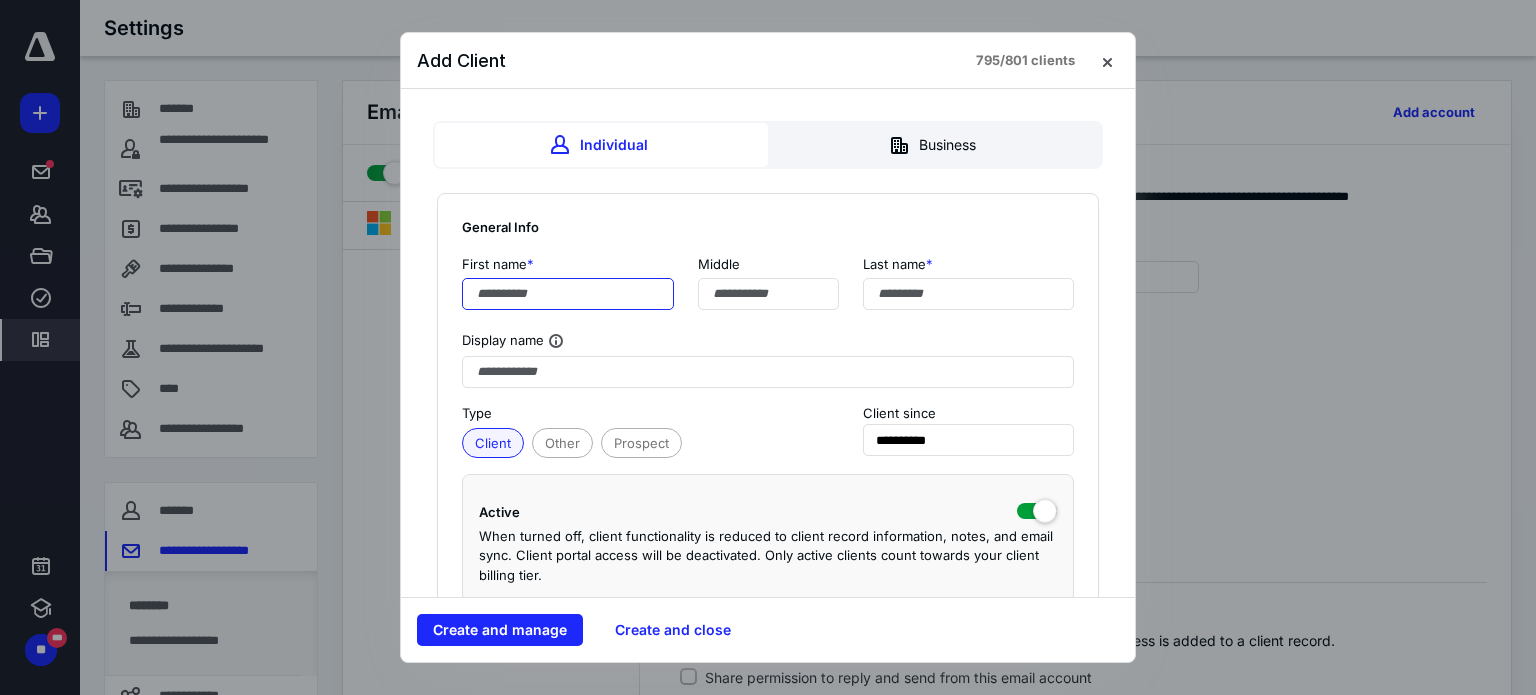 click at bounding box center [568, 294] 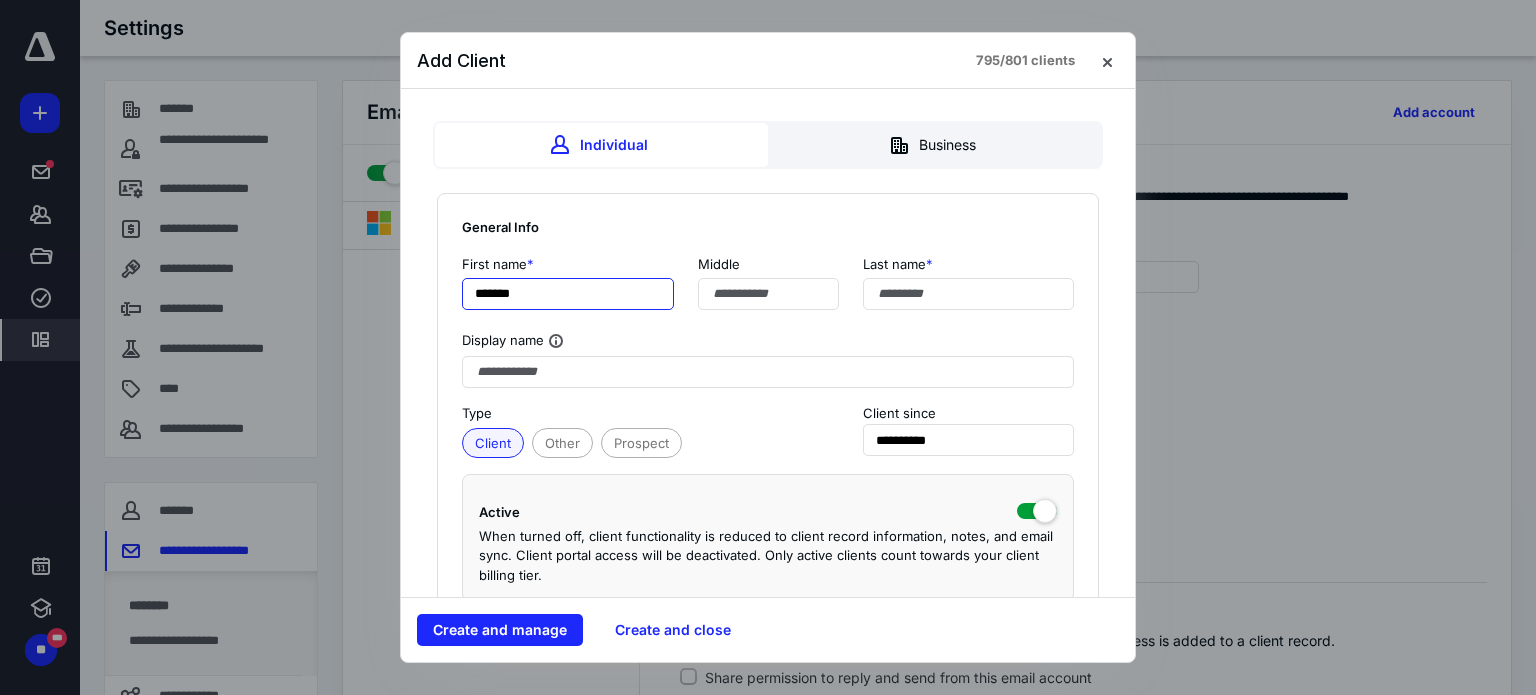 type on "*******" 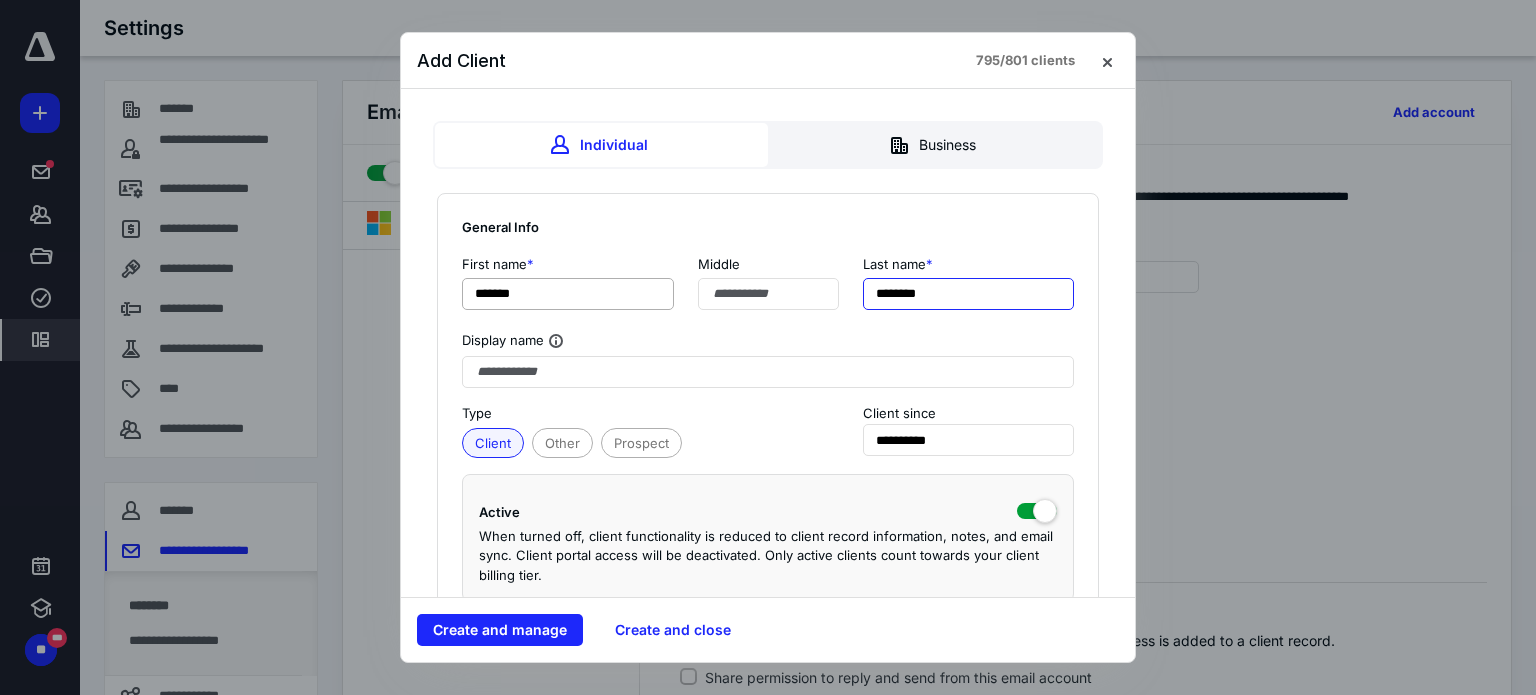 scroll, scrollTop: 44, scrollLeft: 0, axis: vertical 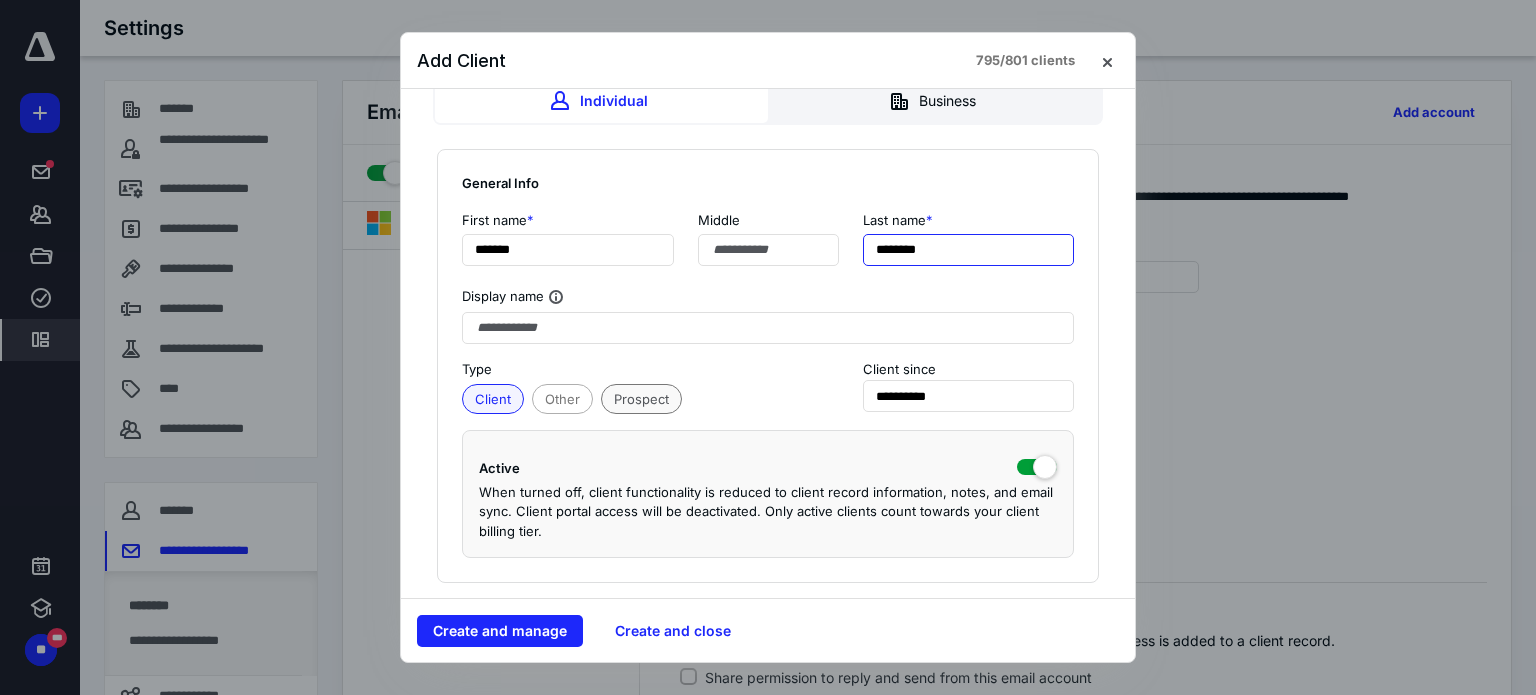 type on "********" 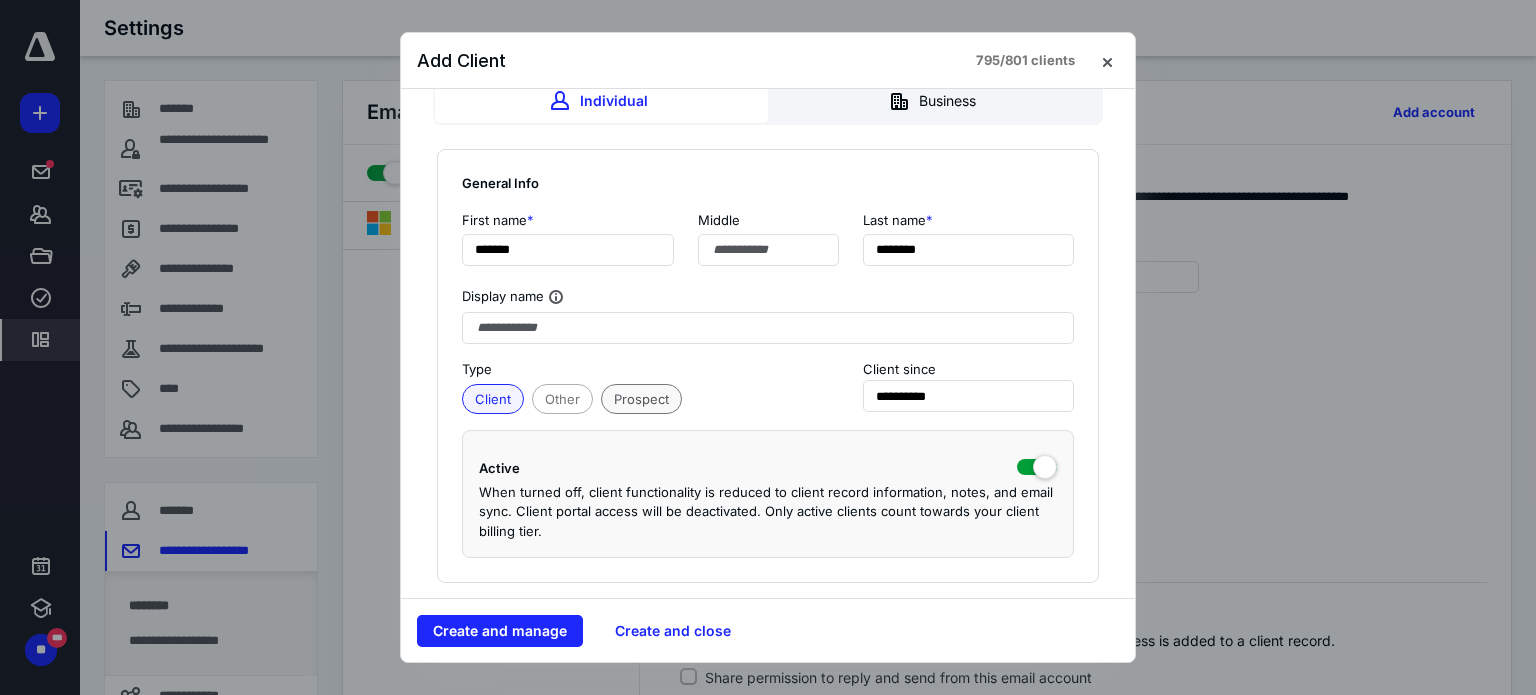 click on "Prospect" at bounding box center [641, 399] 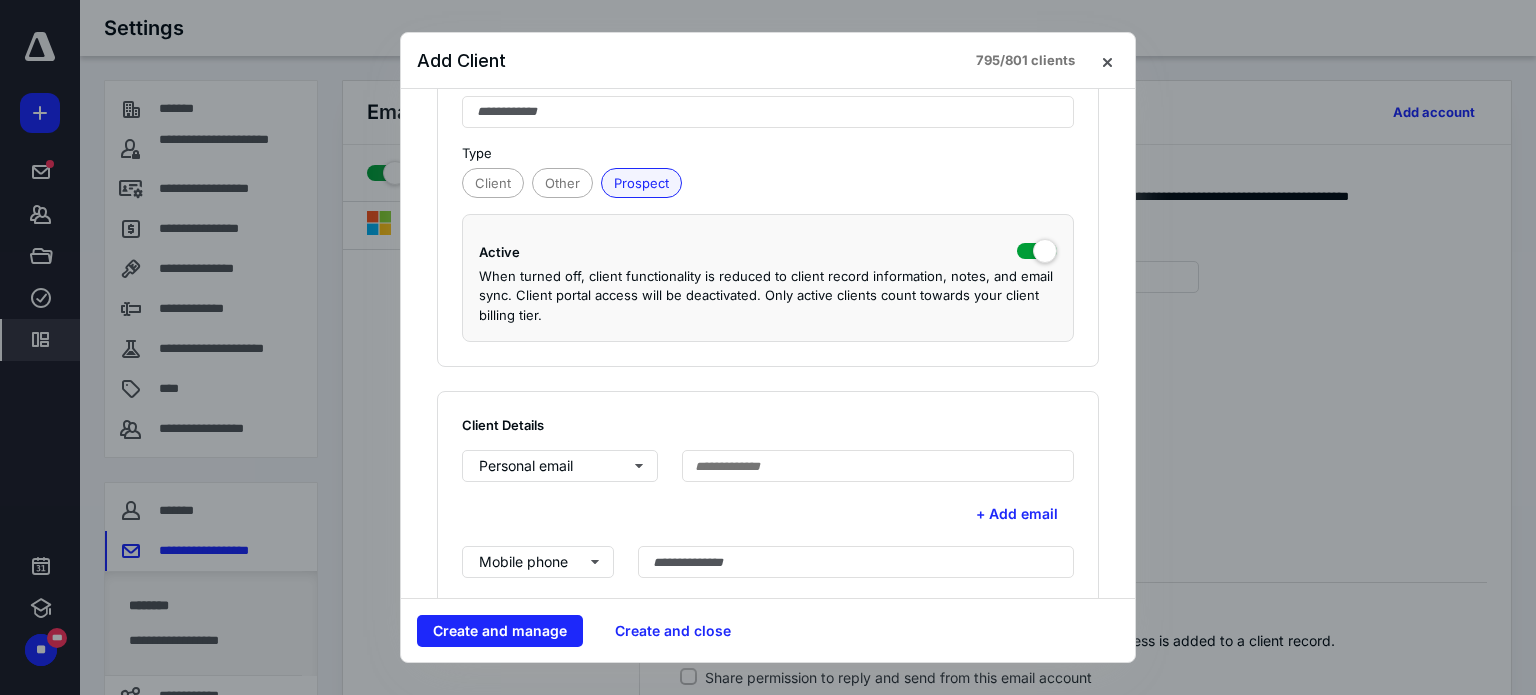 scroll, scrollTop: 260, scrollLeft: 0, axis: vertical 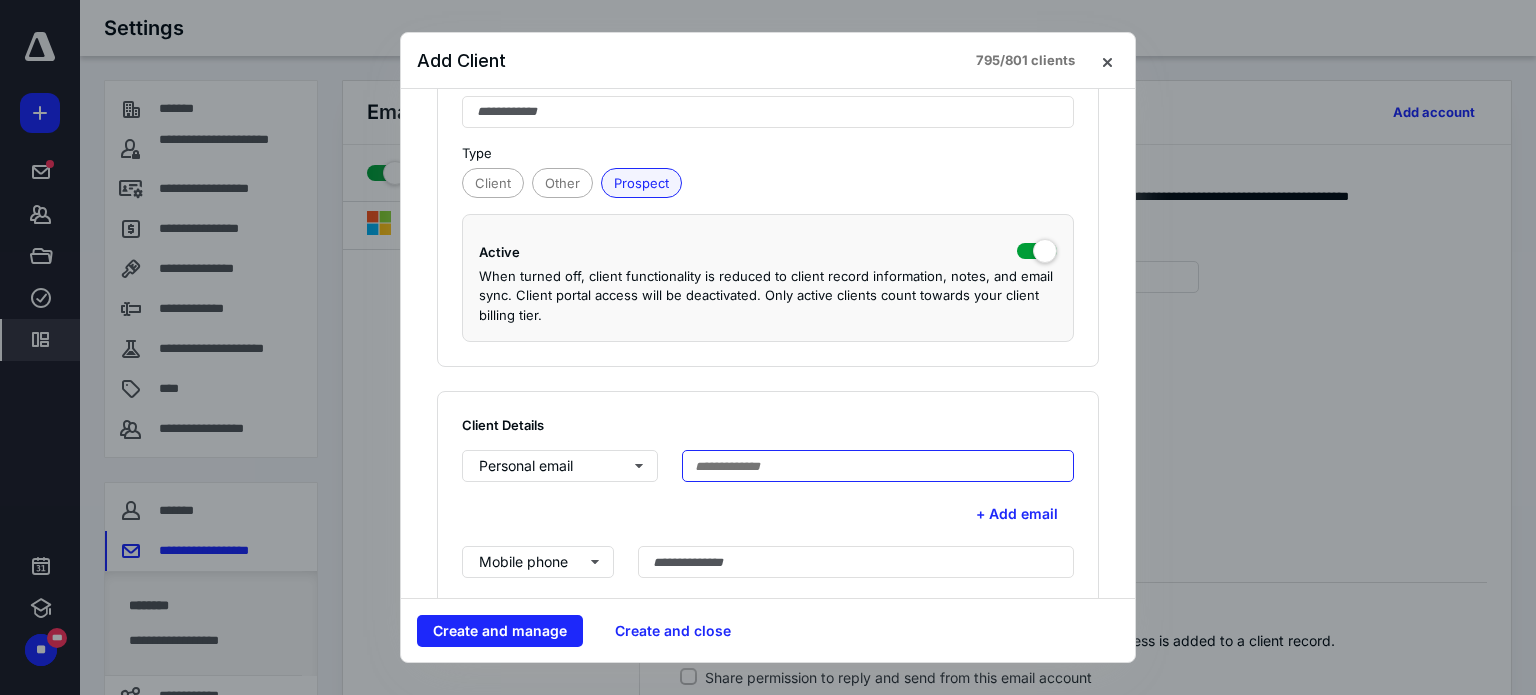 click at bounding box center (878, 466) 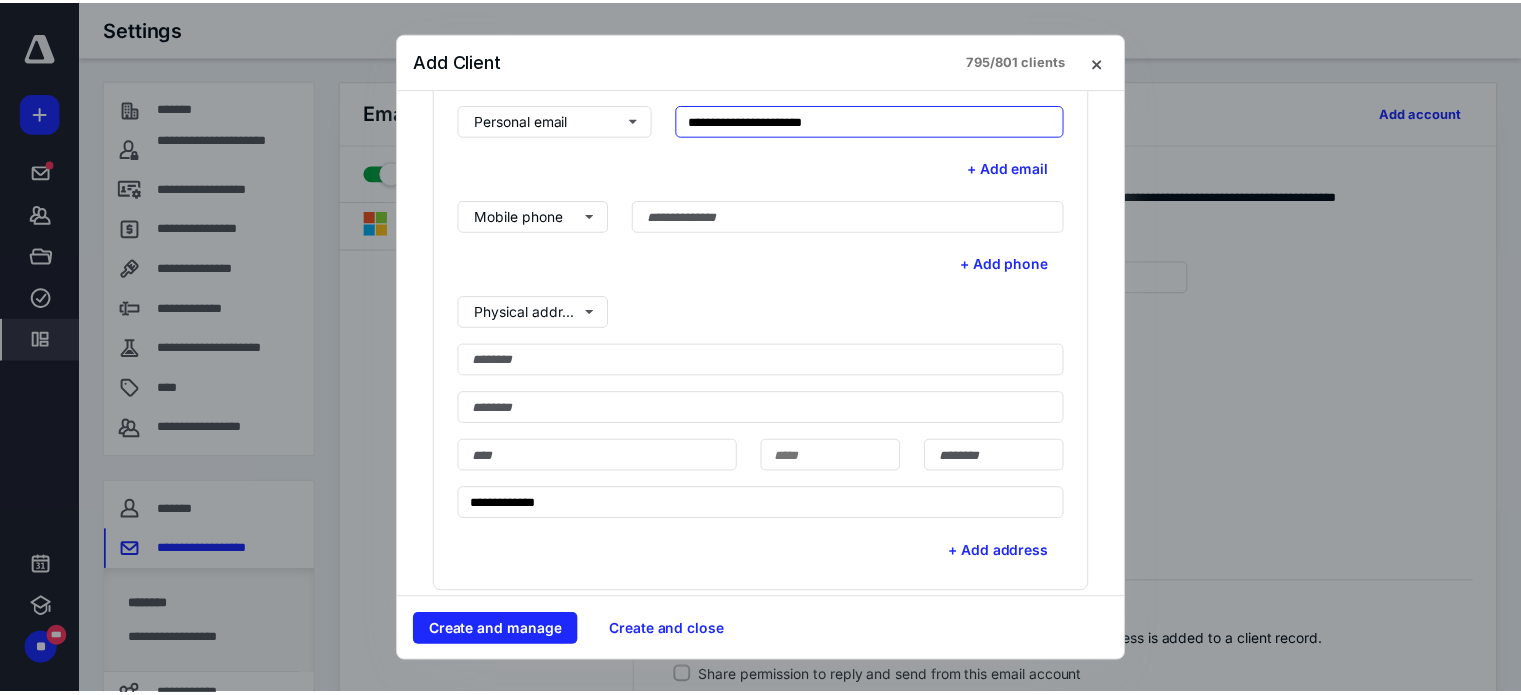 scroll, scrollTop: 622, scrollLeft: 0, axis: vertical 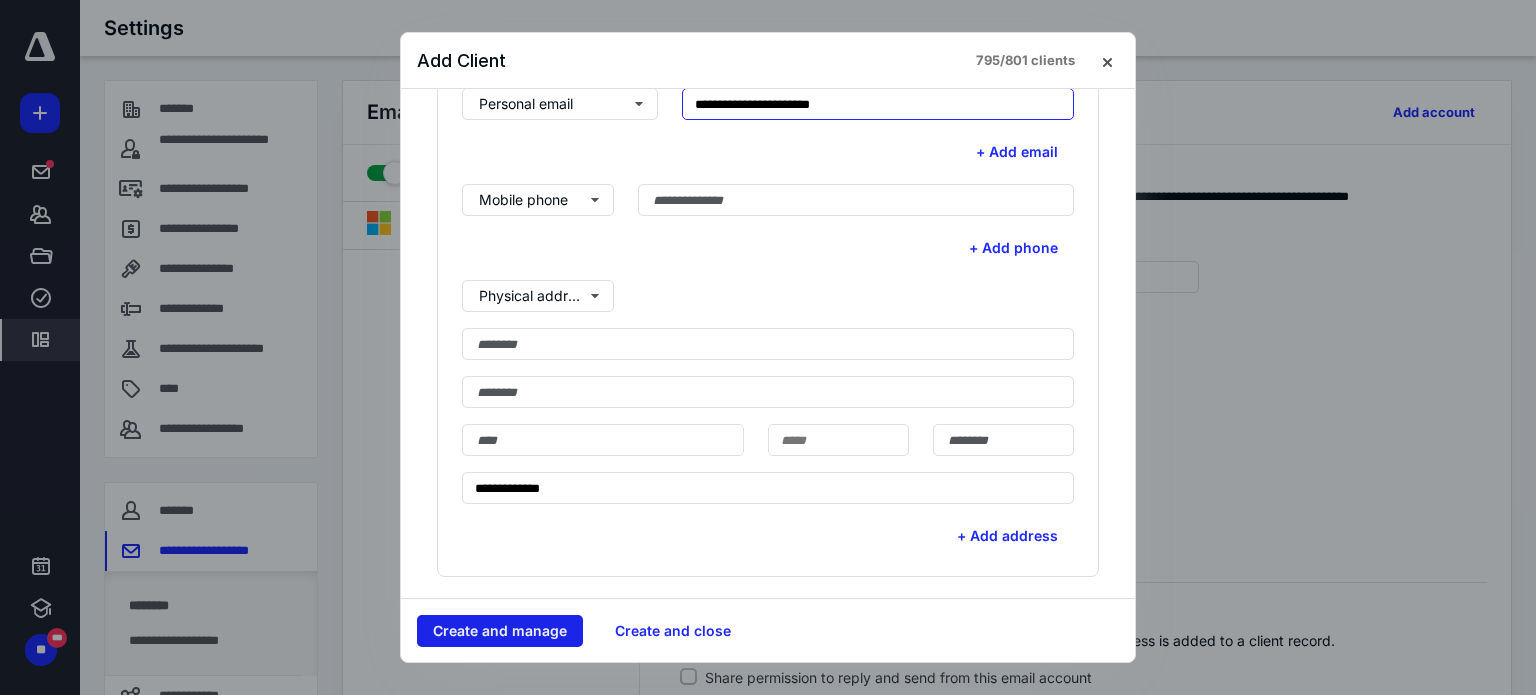 type on "**********" 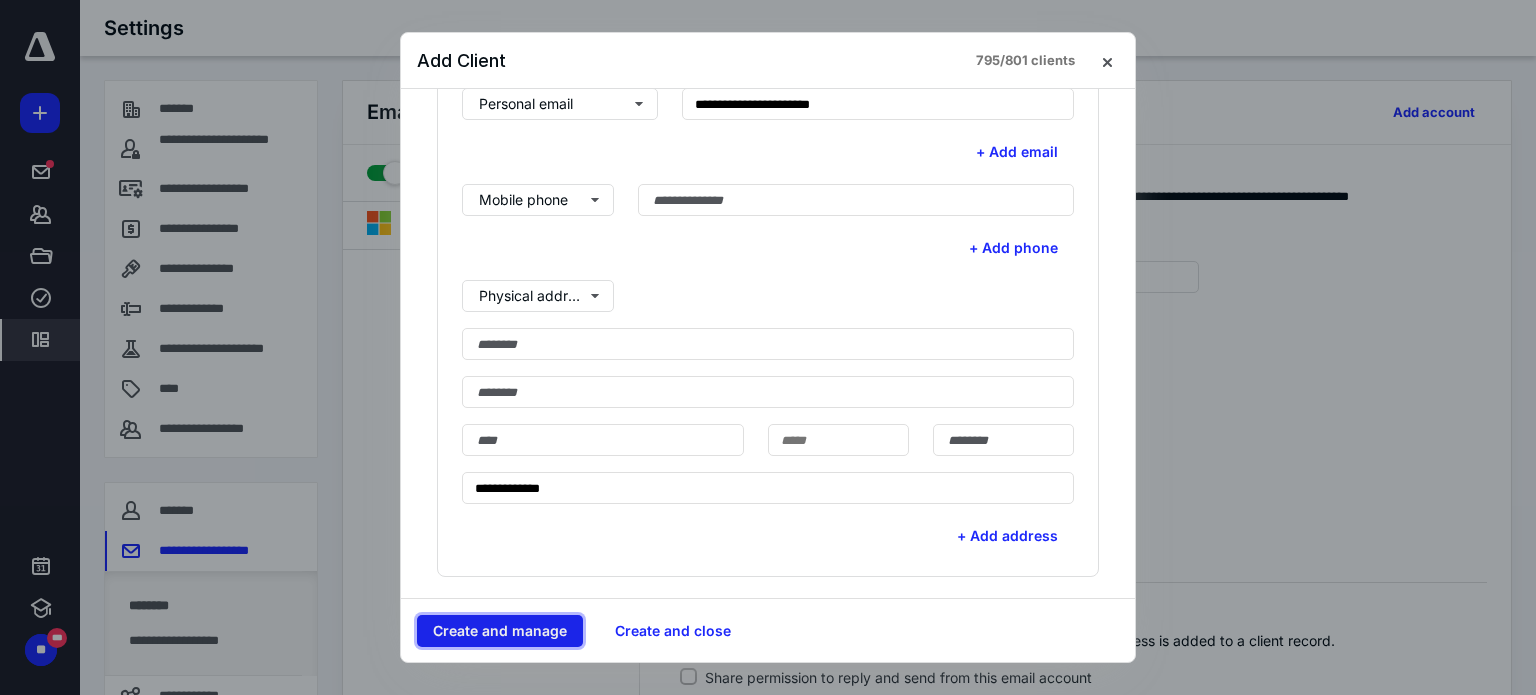 click on "Create and manage" at bounding box center [500, 631] 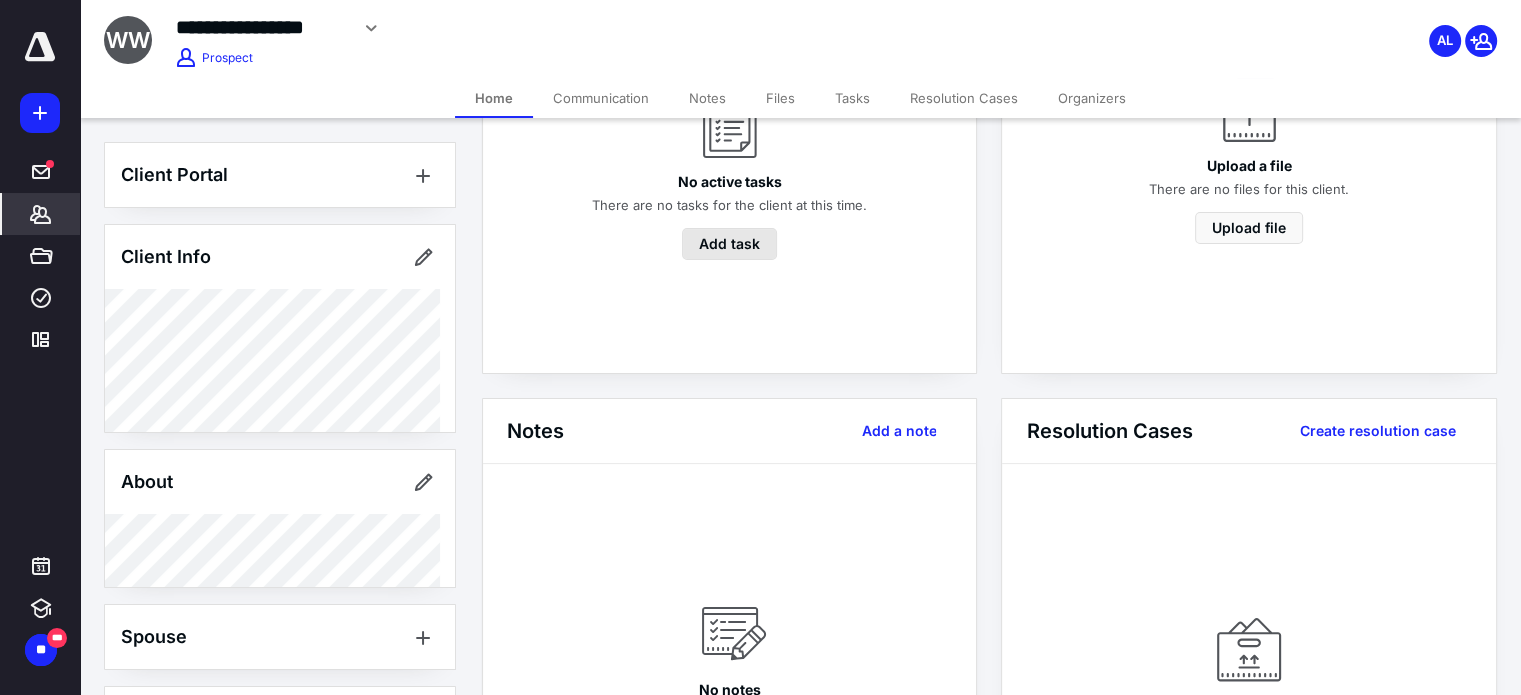 scroll, scrollTop: 270, scrollLeft: 0, axis: vertical 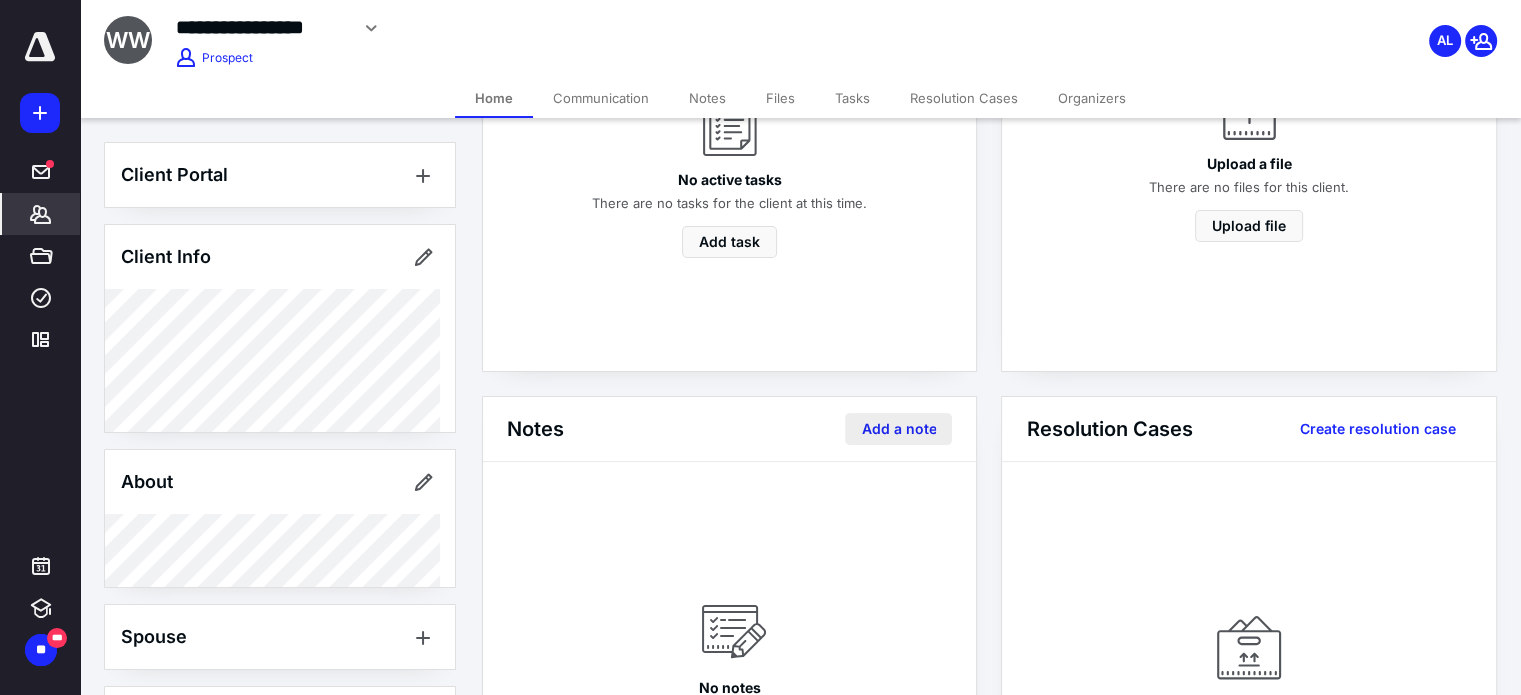 click on "Add a note" at bounding box center (898, 429) 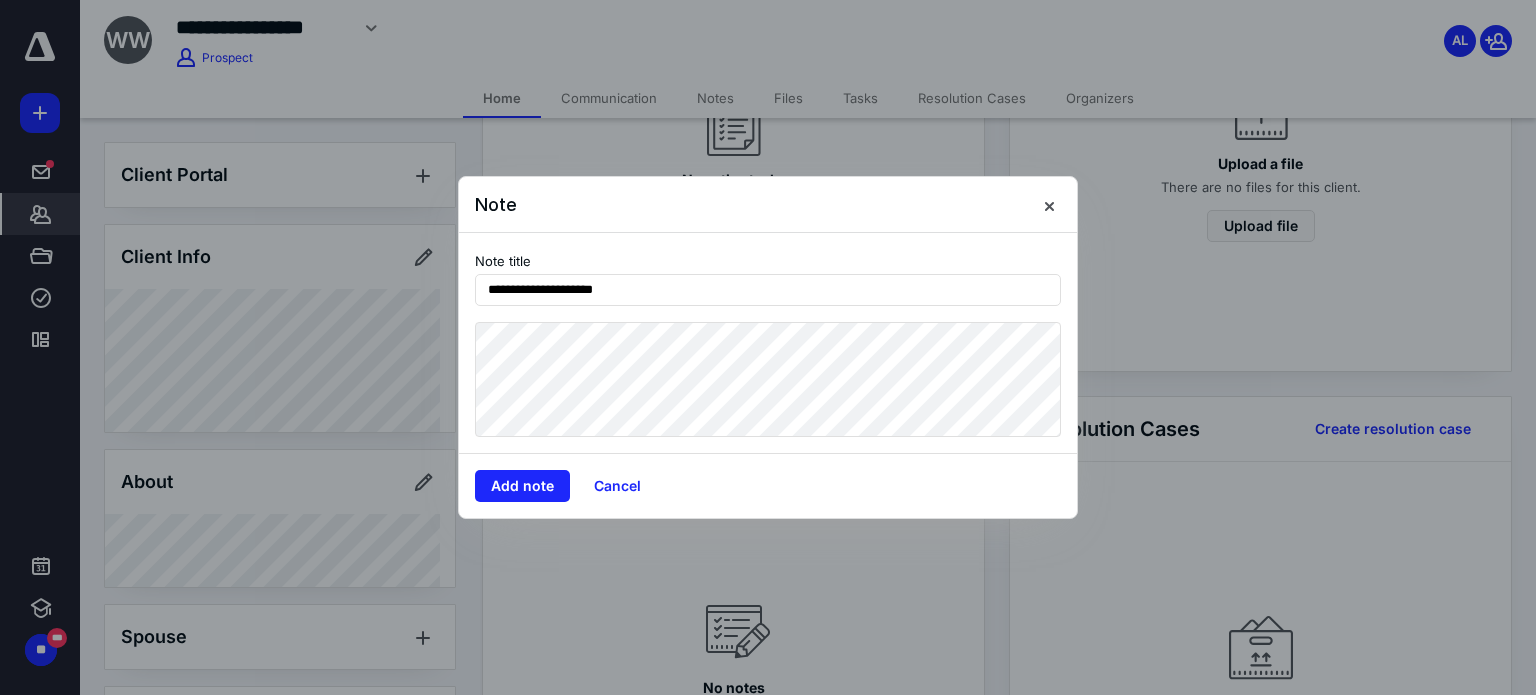 type on "**********" 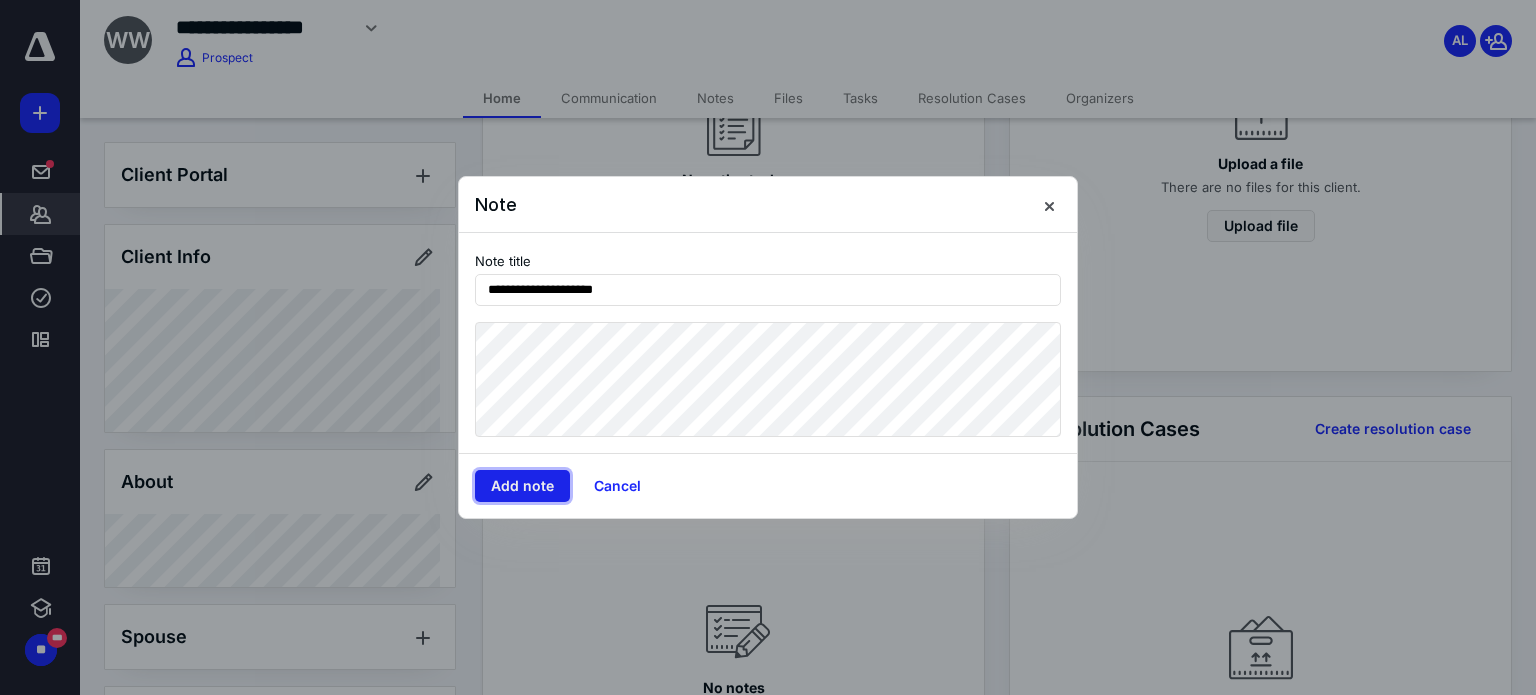 click on "Add note" at bounding box center [522, 486] 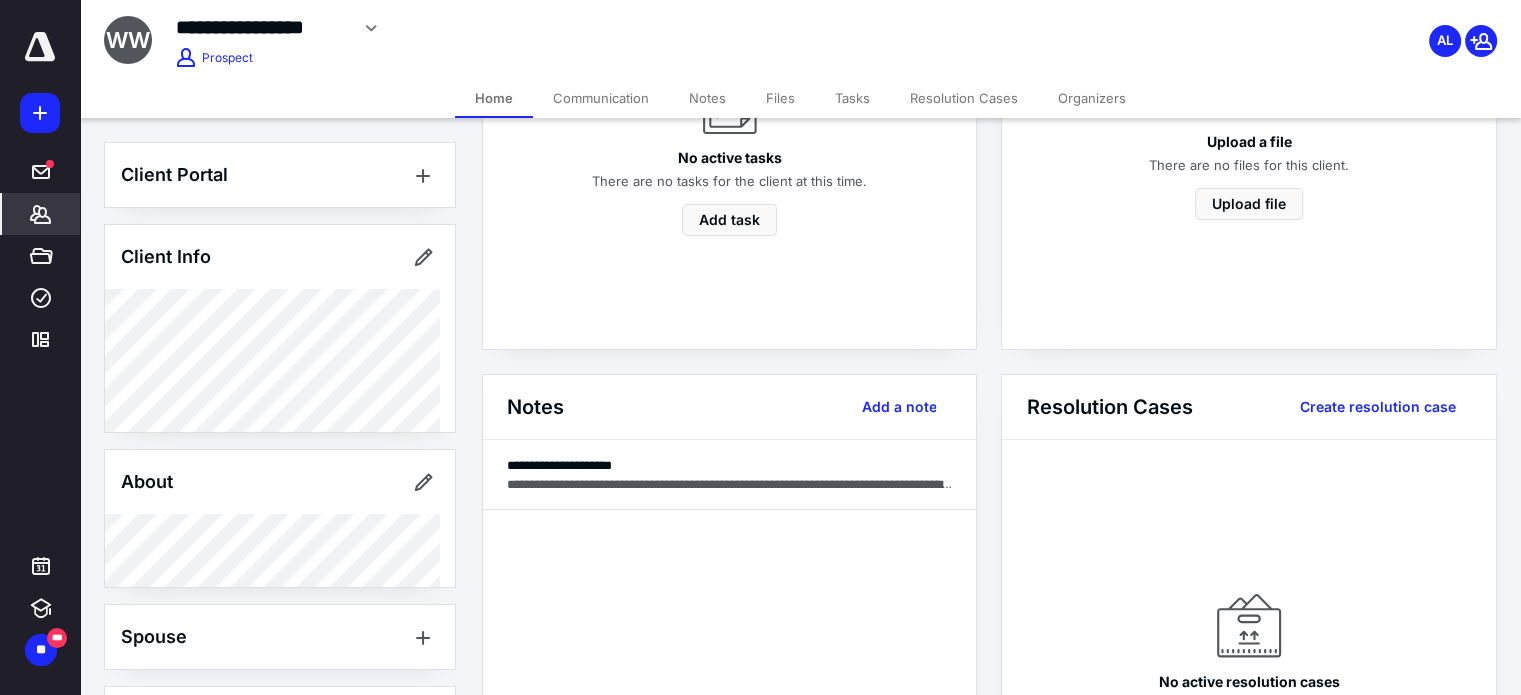scroll, scrollTop: 296, scrollLeft: 0, axis: vertical 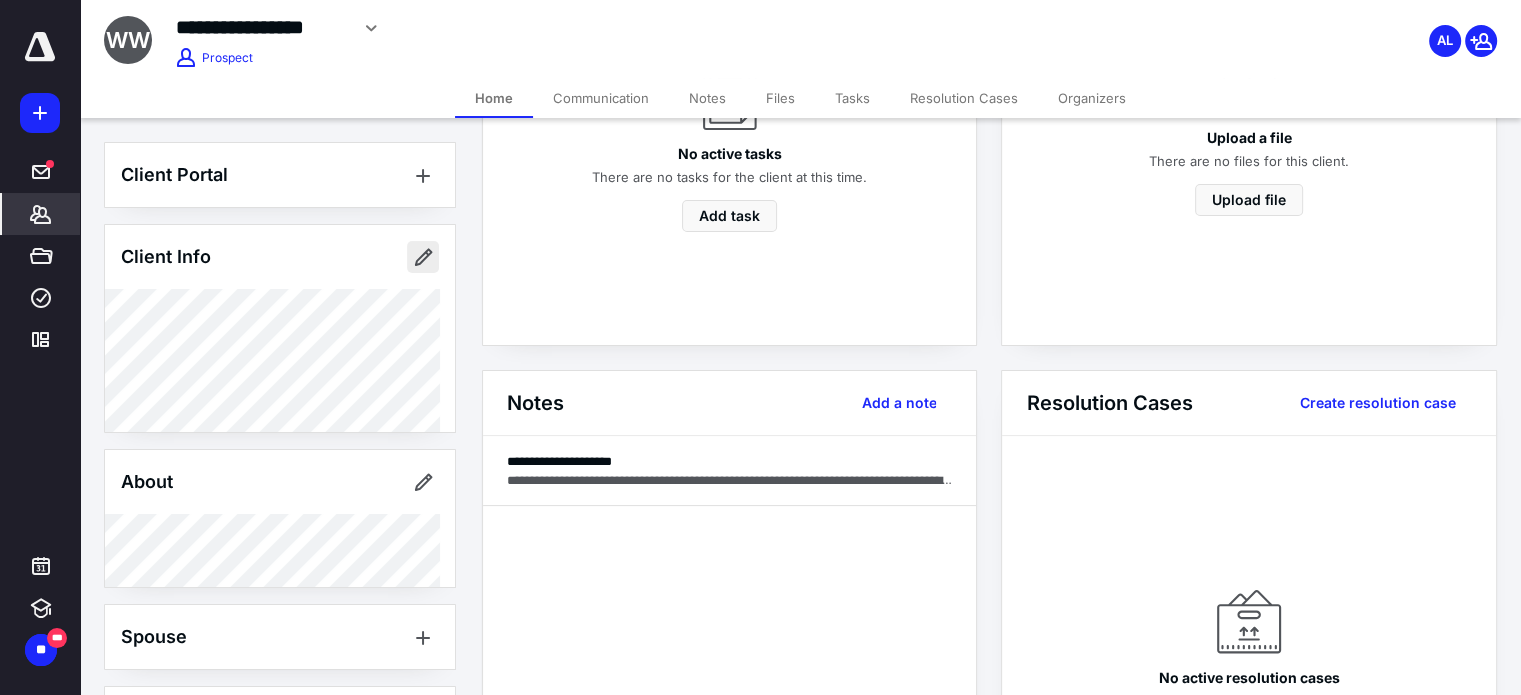 click at bounding box center [423, 257] 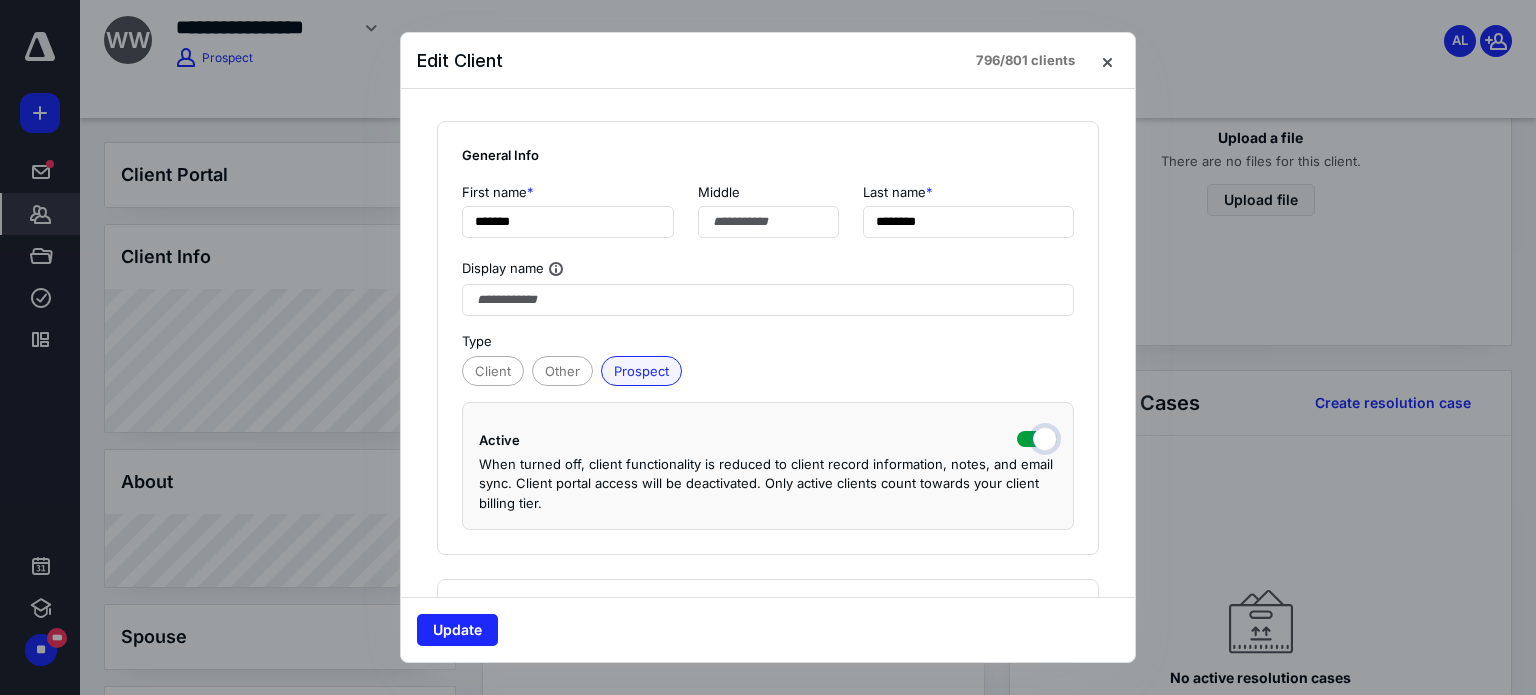 click at bounding box center (1037, 437) 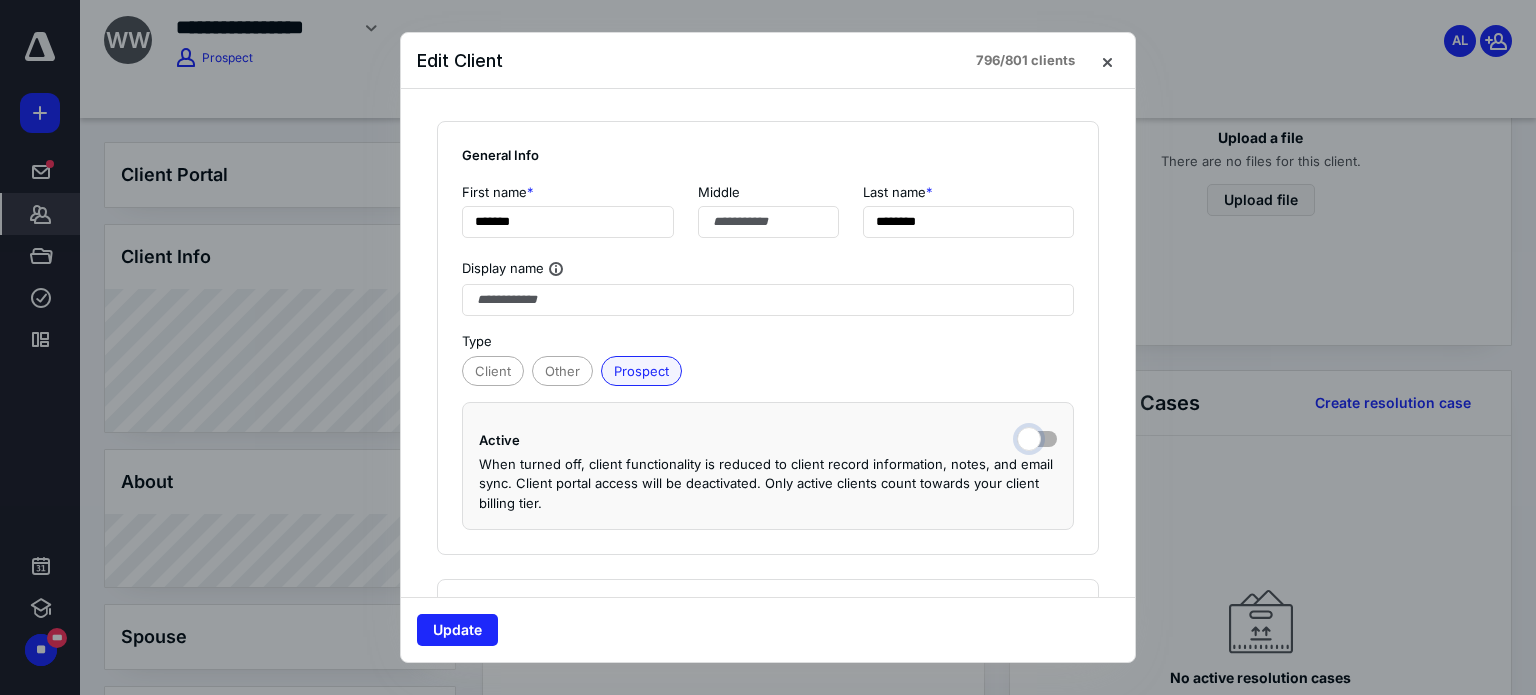 checkbox on "false" 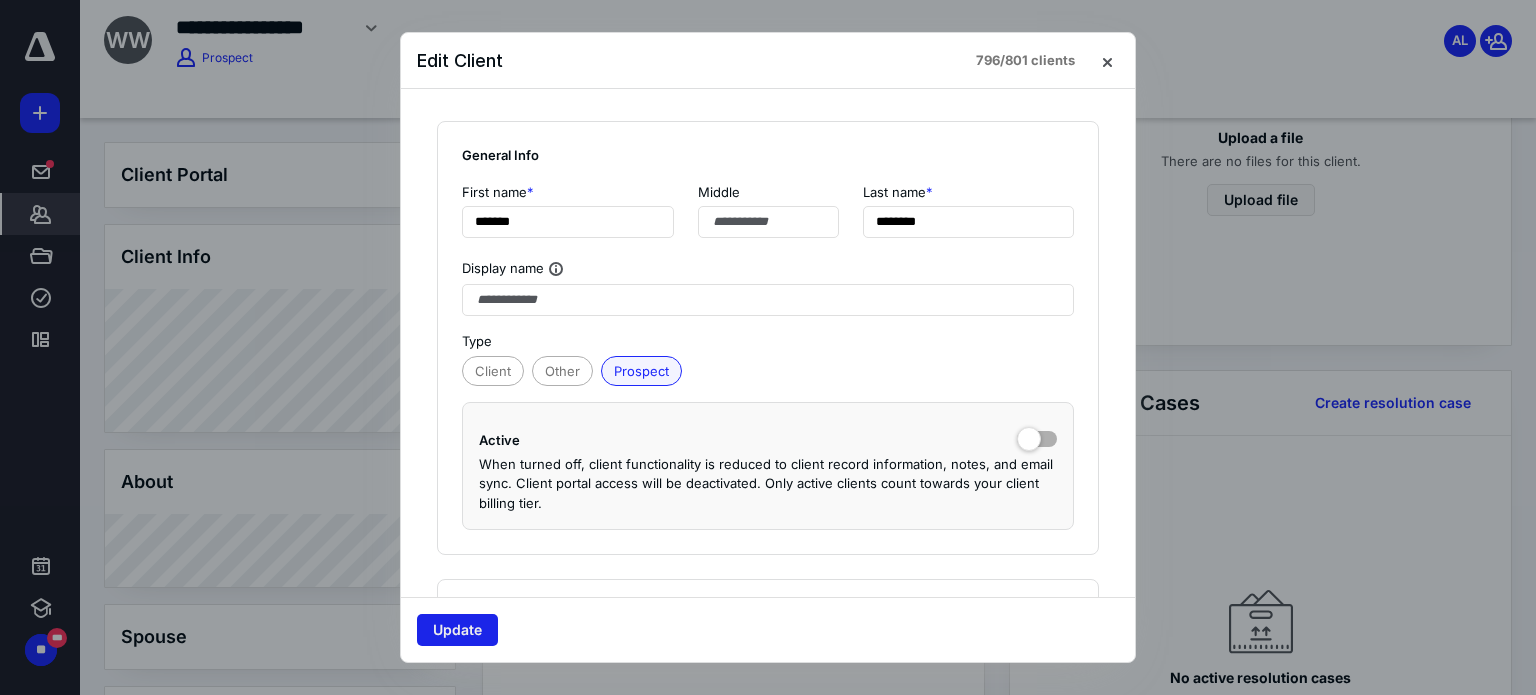 click on "Update" at bounding box center (457, 630) 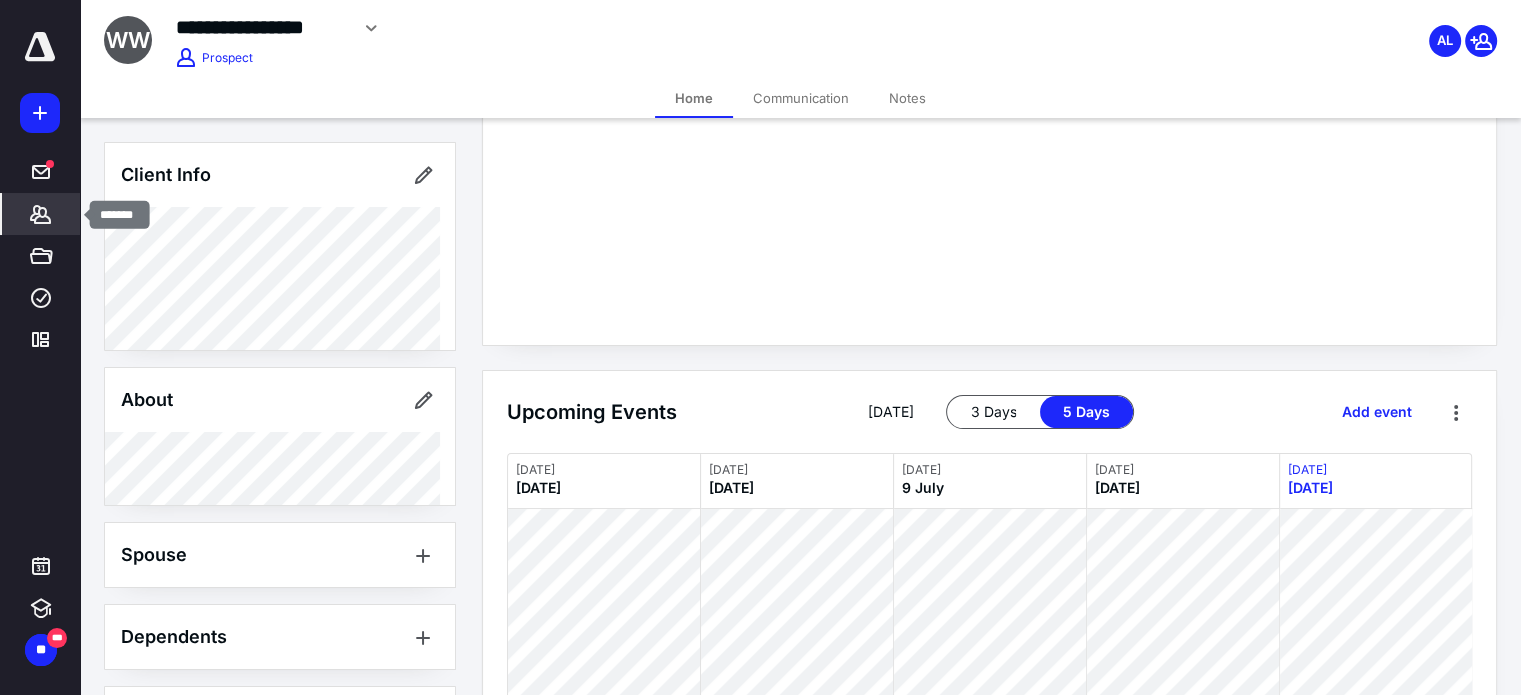 click 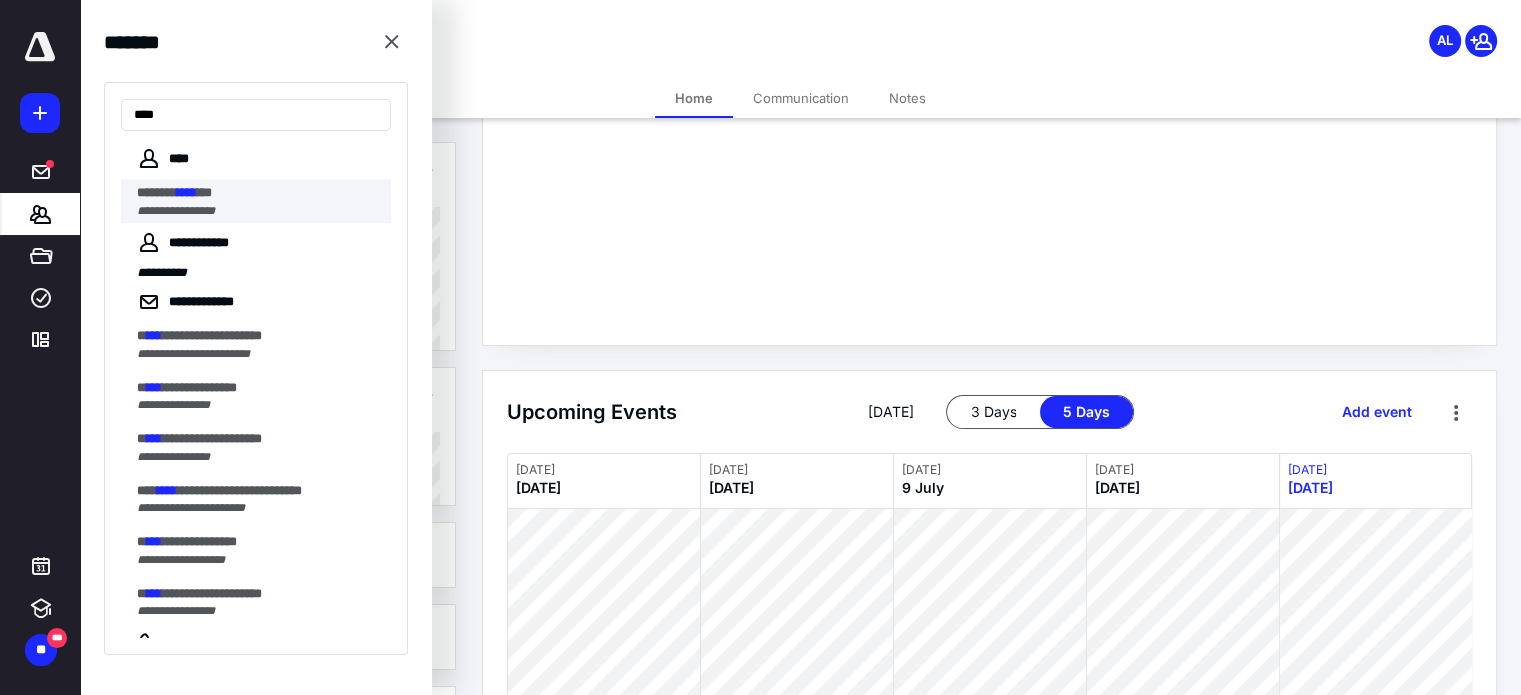 type on "****" 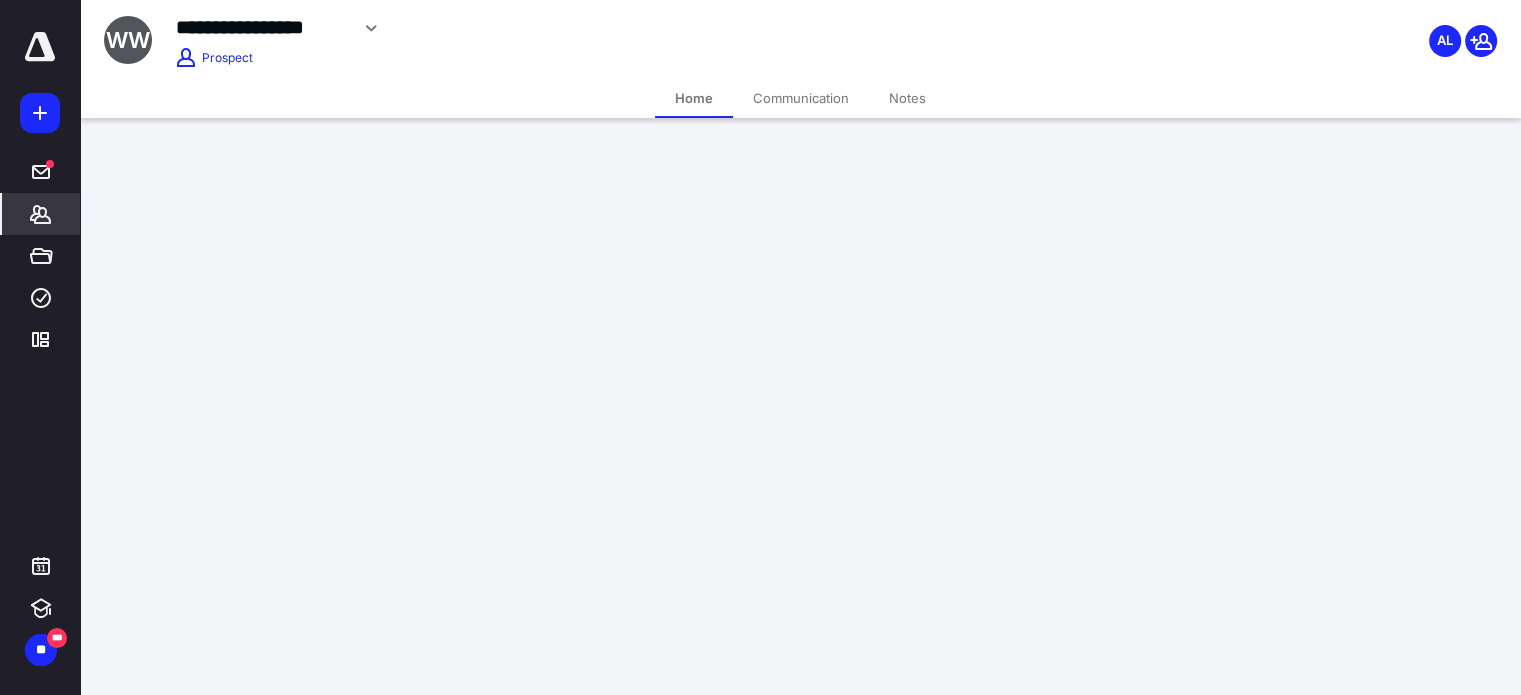 scroll, scrollTop: 0, scrollLeft: 0, axis: both 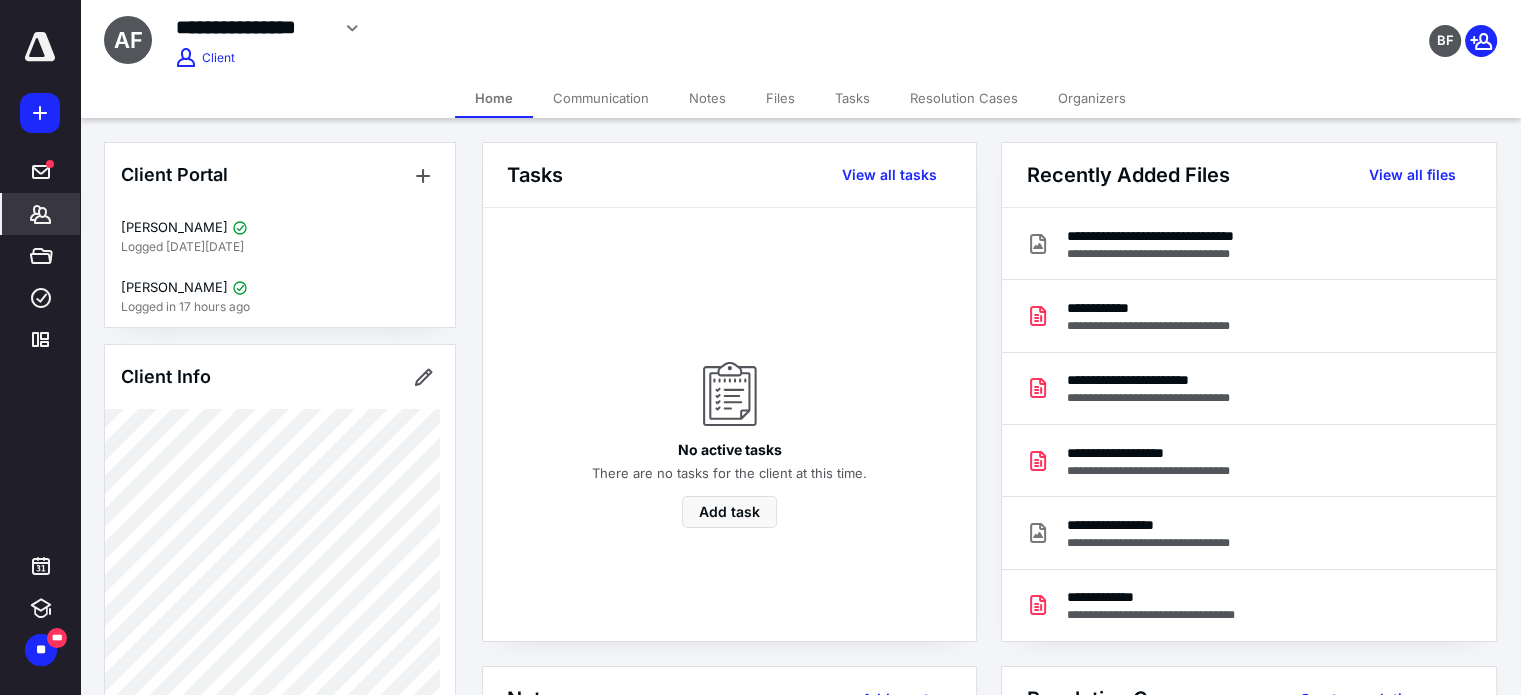click on "**********" at bounding box center (601, 28) 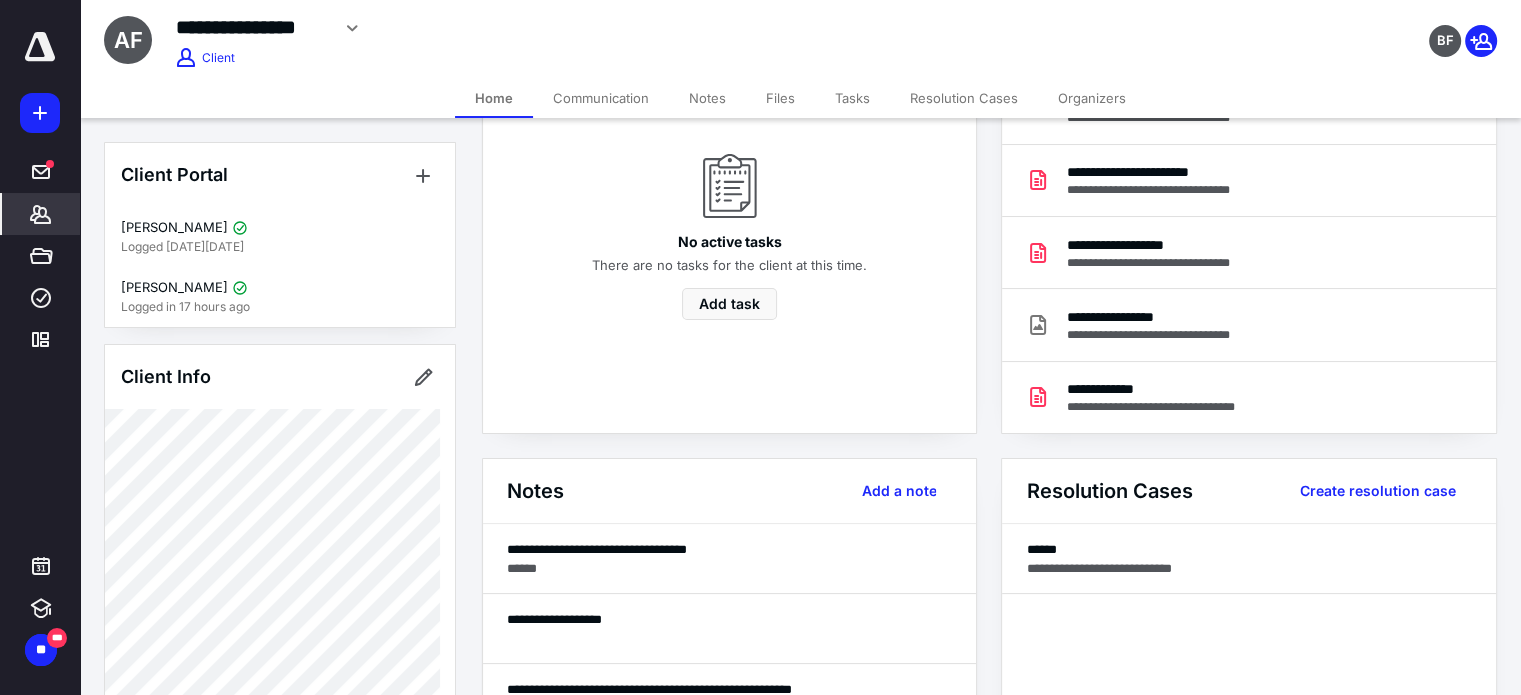 scroll, scrollTop: 264, scrollLeft: 0, axis: vertical 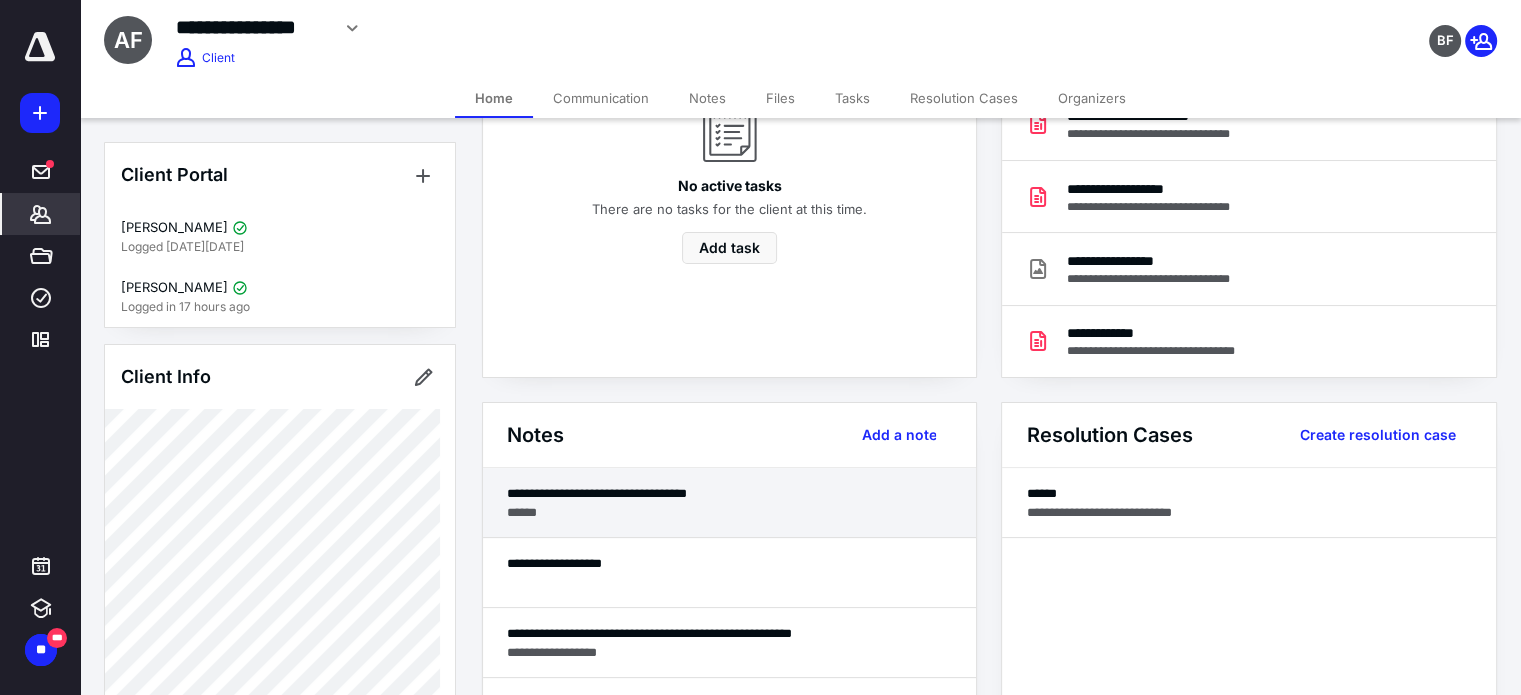 click on "**********" at bounding box center (730, 493) 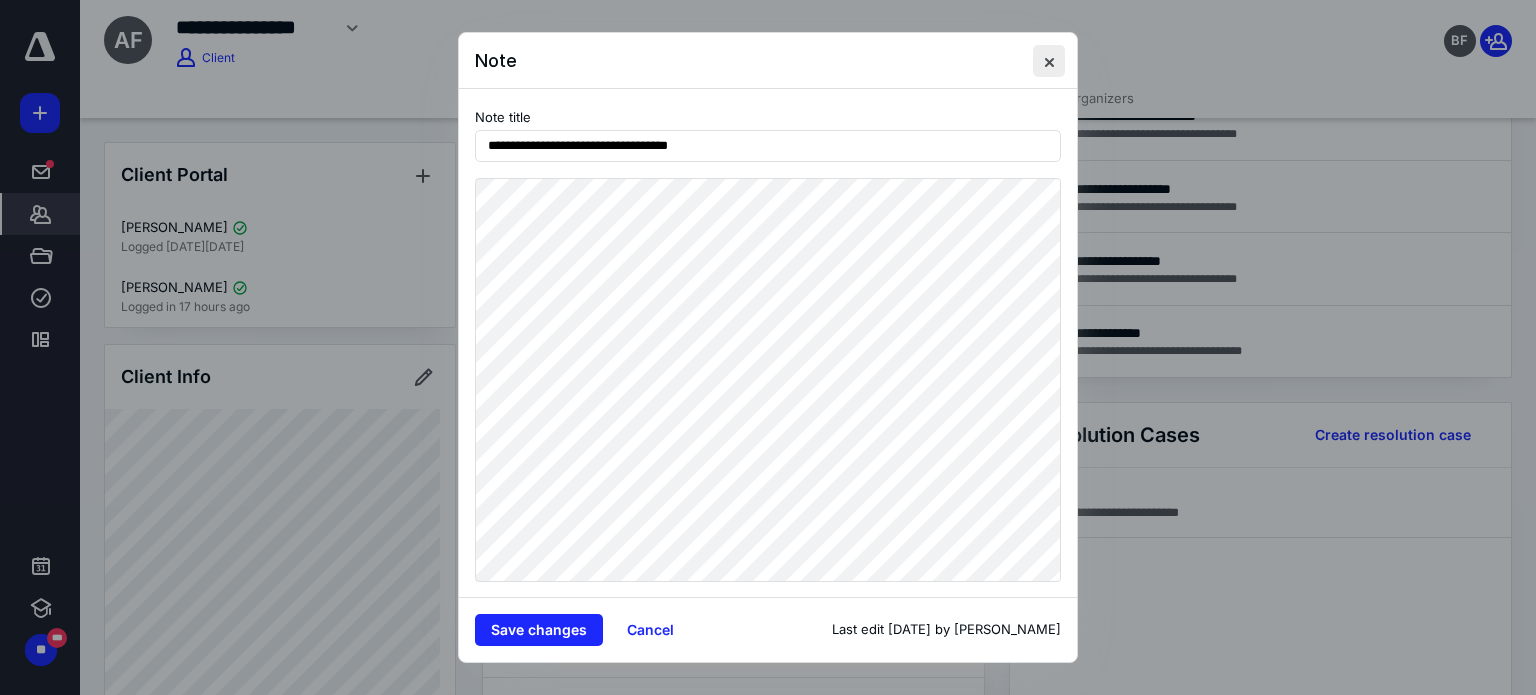 click at bounding box center [1049, 61] 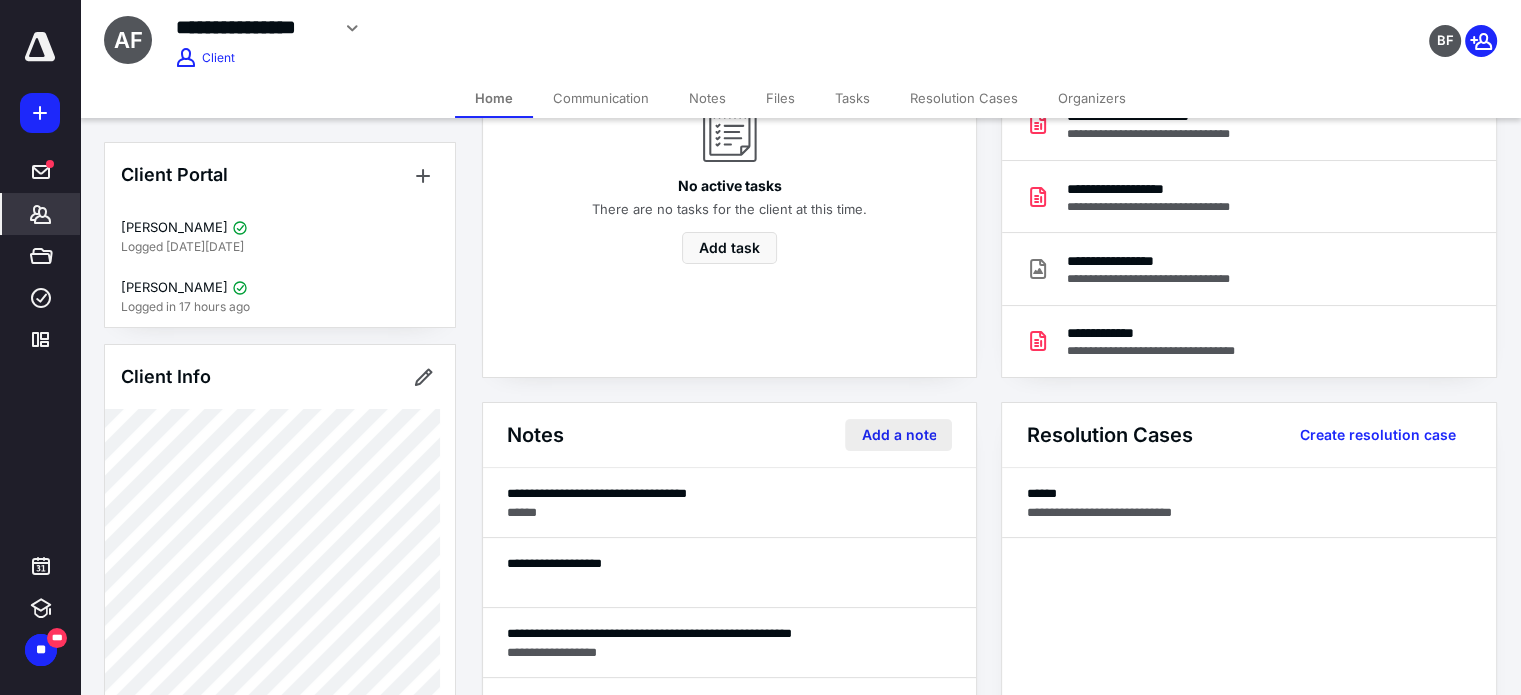 click on "Add a note" at bounding box center (898, 435) 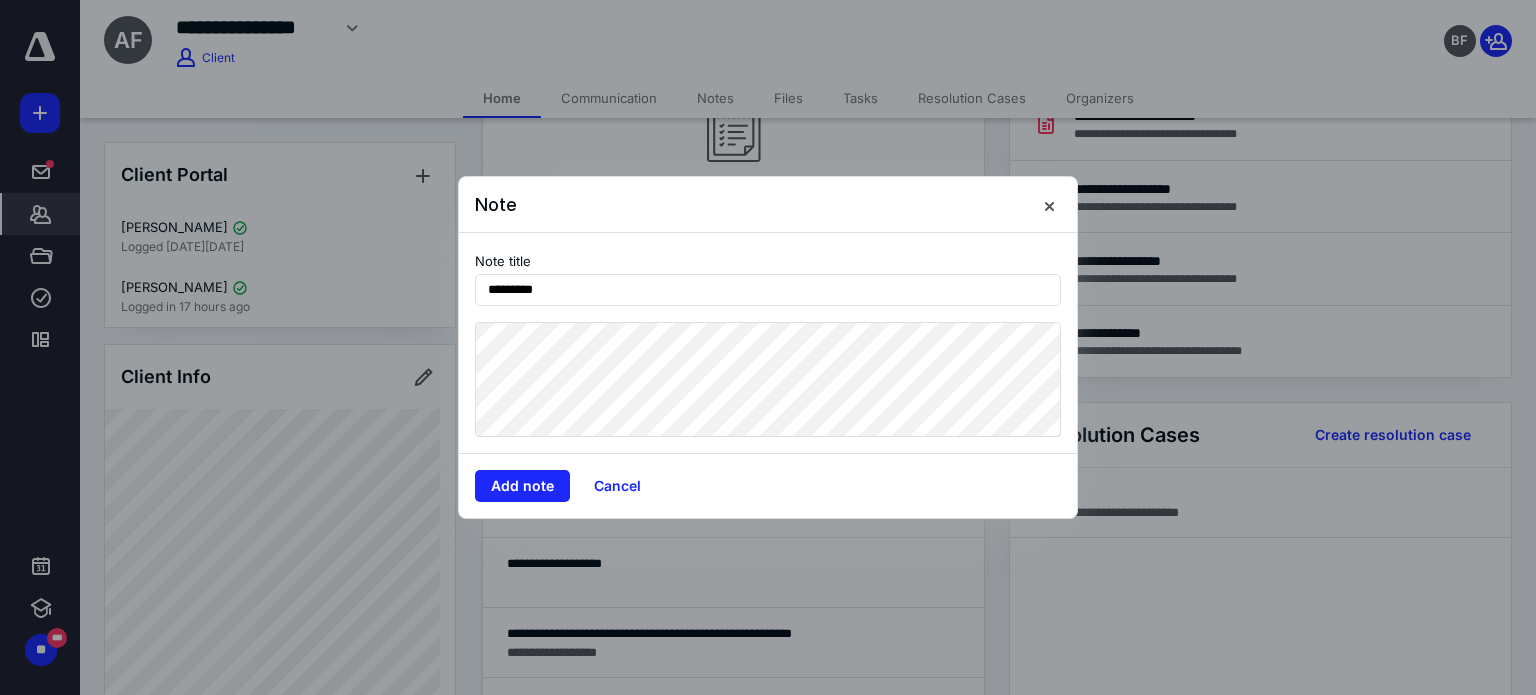 type on "*********" 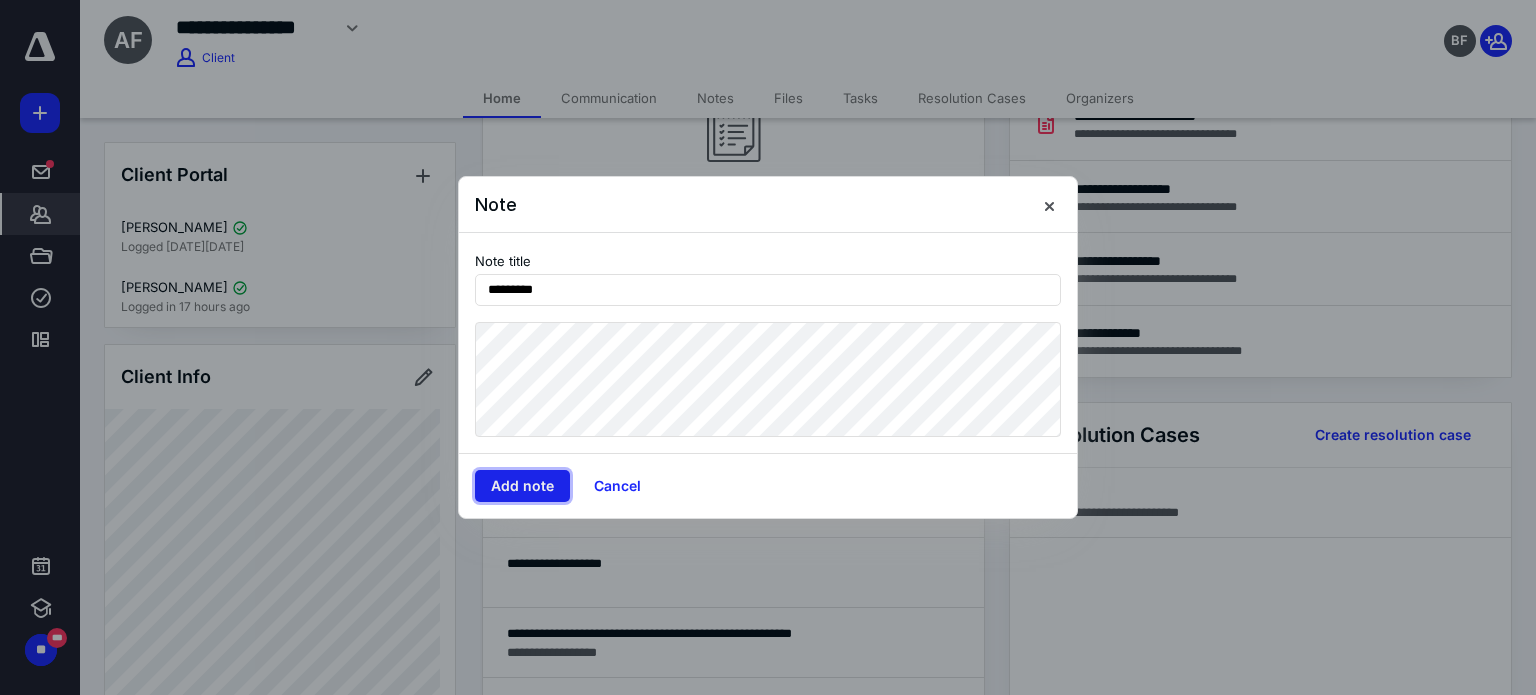 click on "Add note" at bounding box center [522, 486] 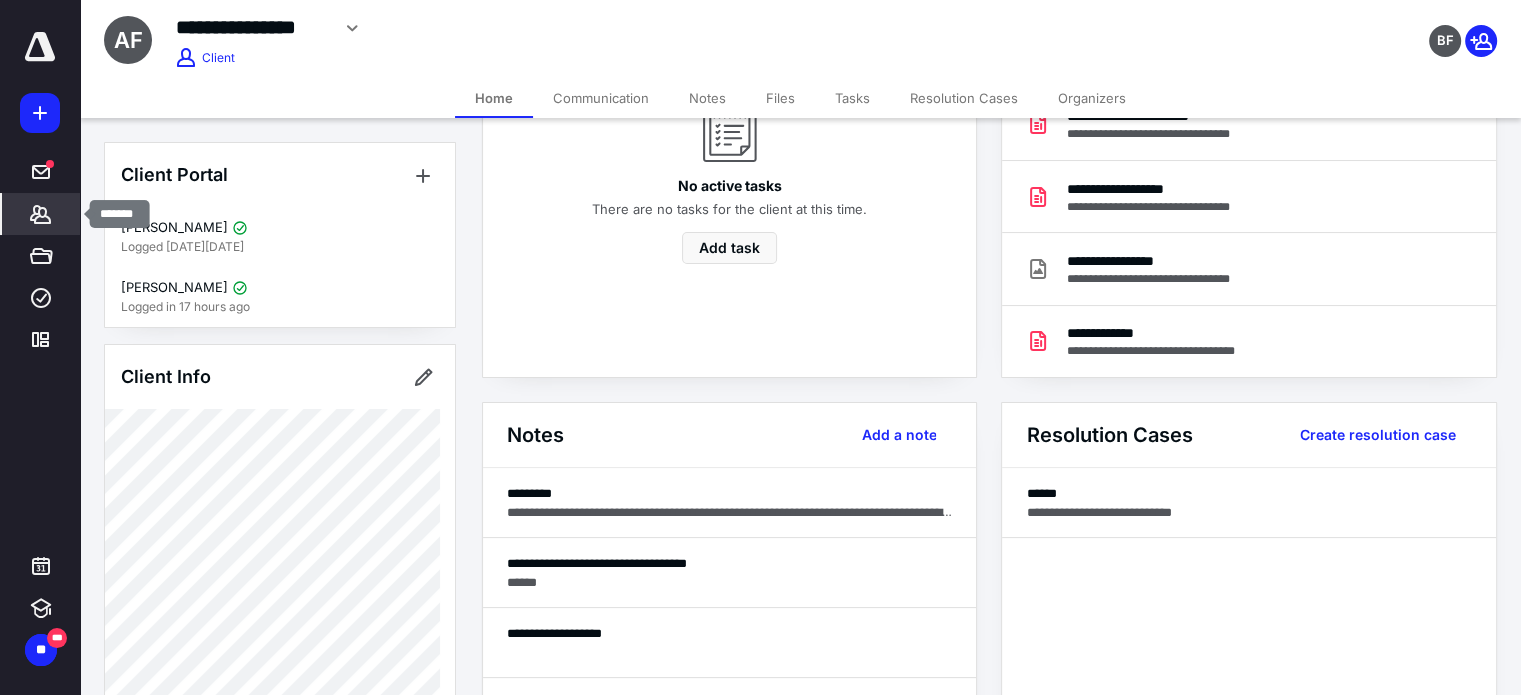 click 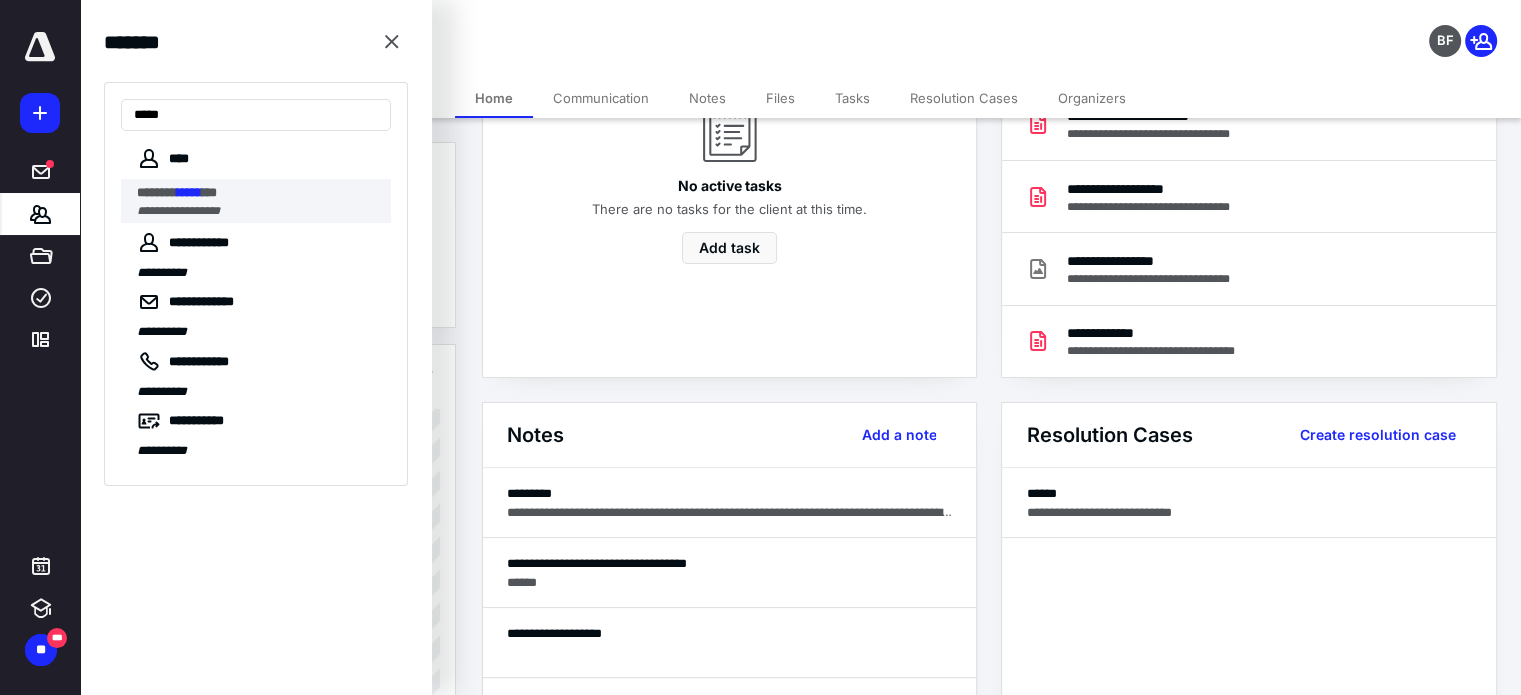 type on "*****" 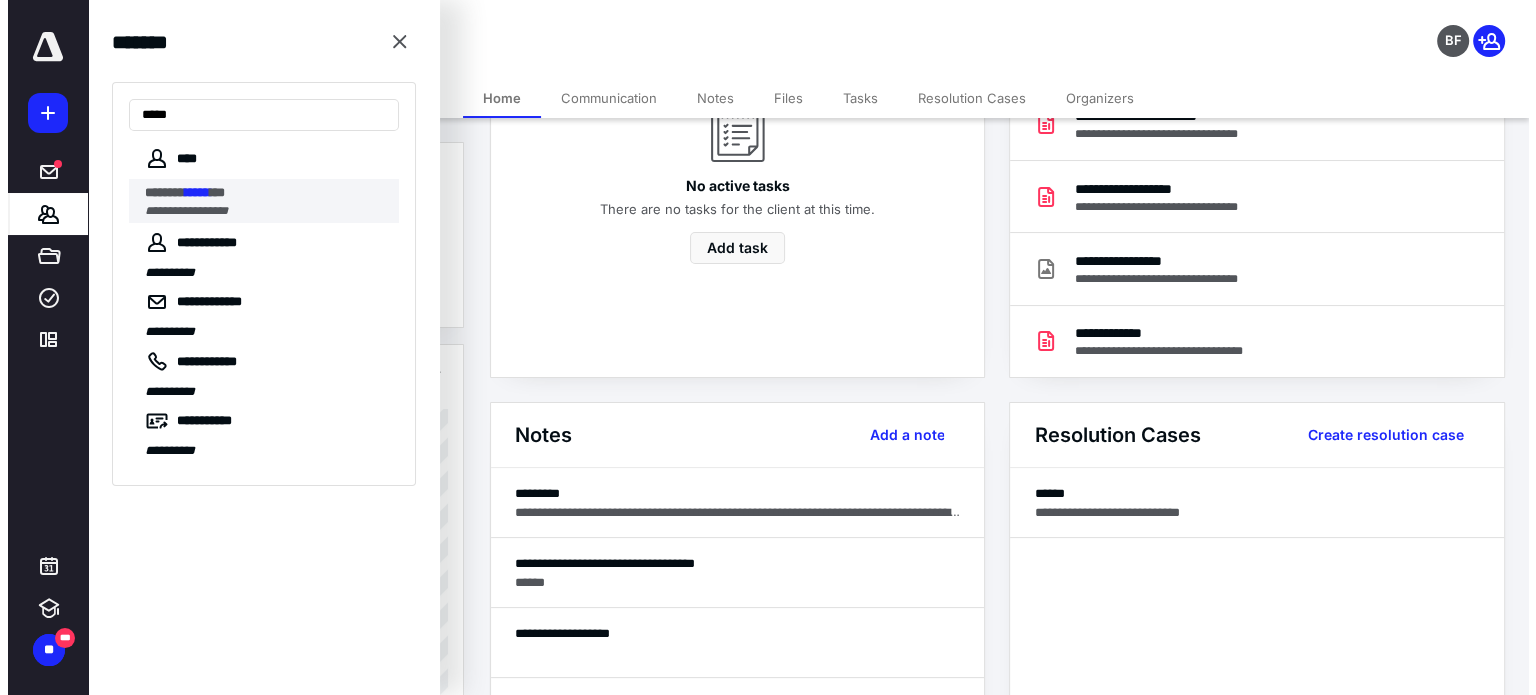 scroll, scrollTop: 0, scrollLeft: 0, axis: both 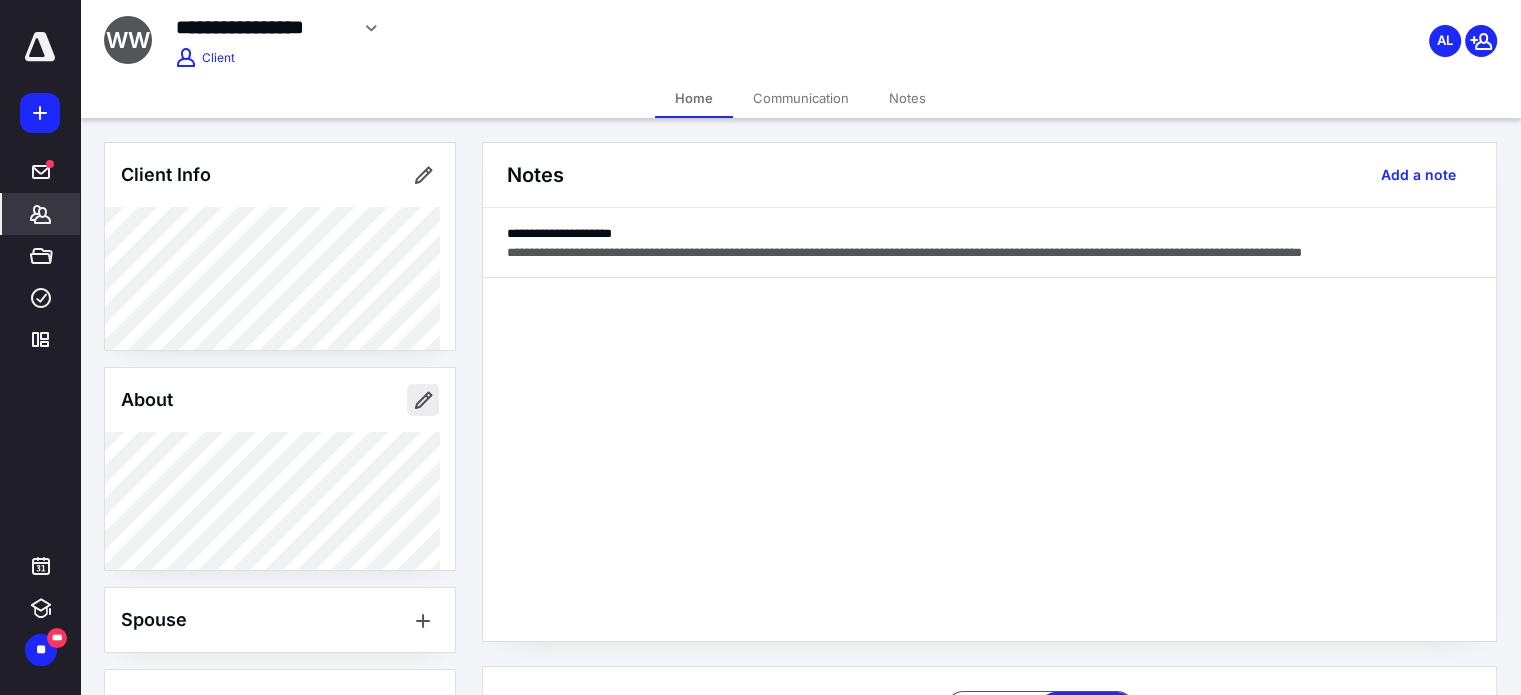click at bounding box center [423, 400] 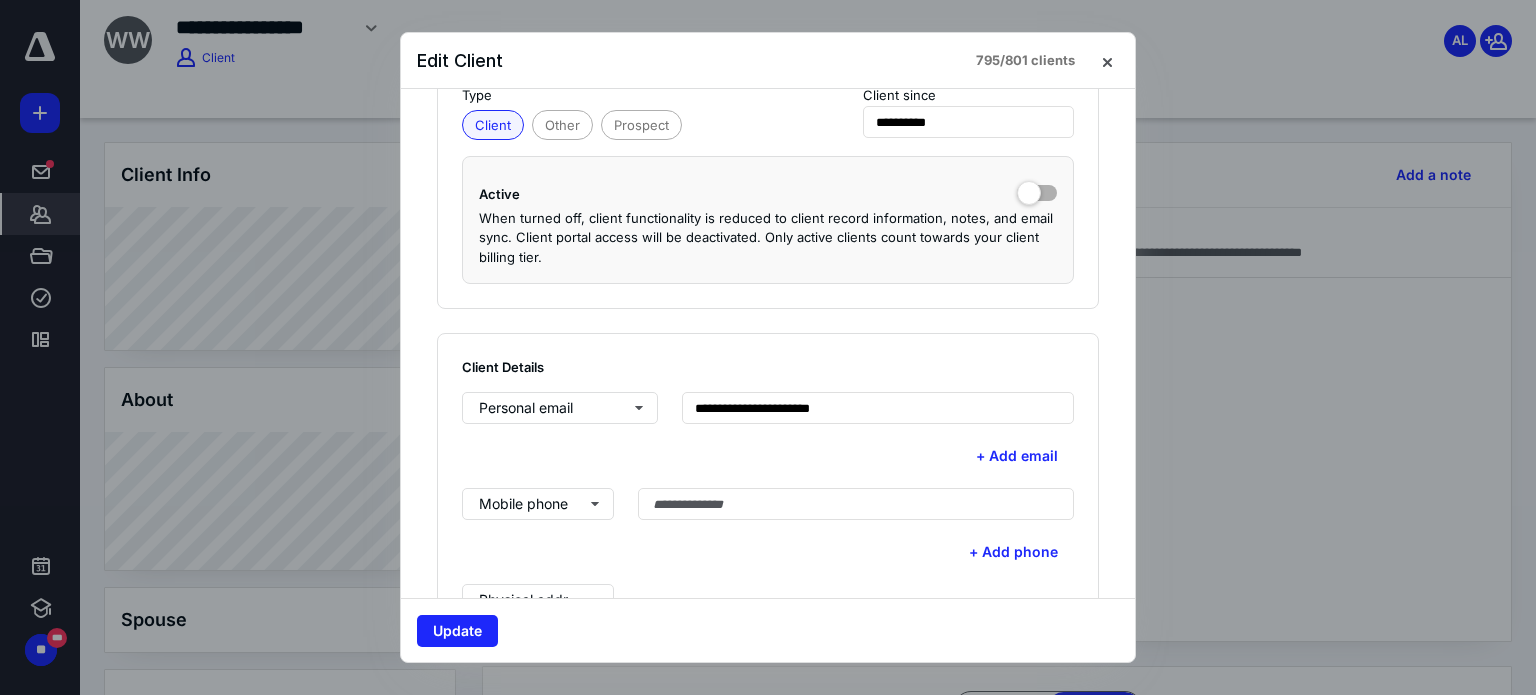 scroll, scrollTop: 248, scrollLeft: 0, axis: vertical 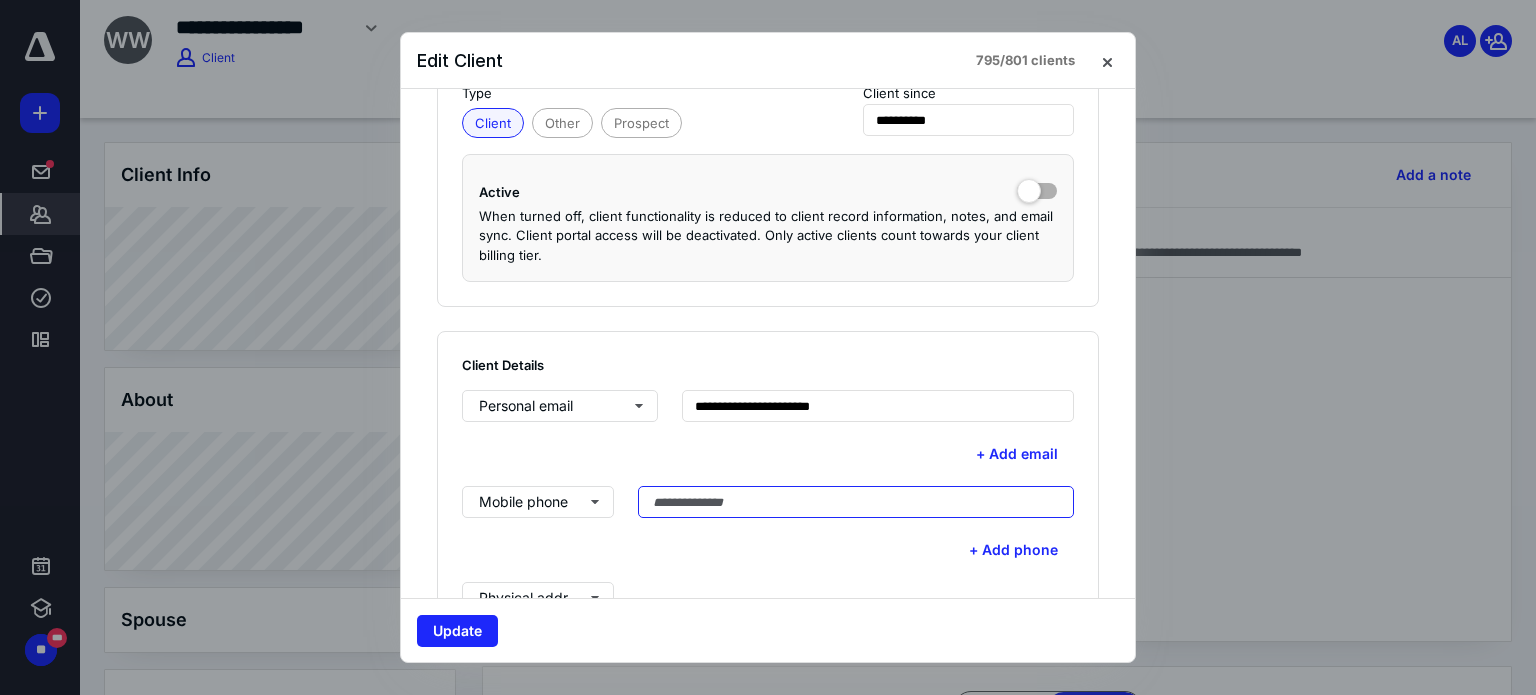 click at bounding box center [856, 502] 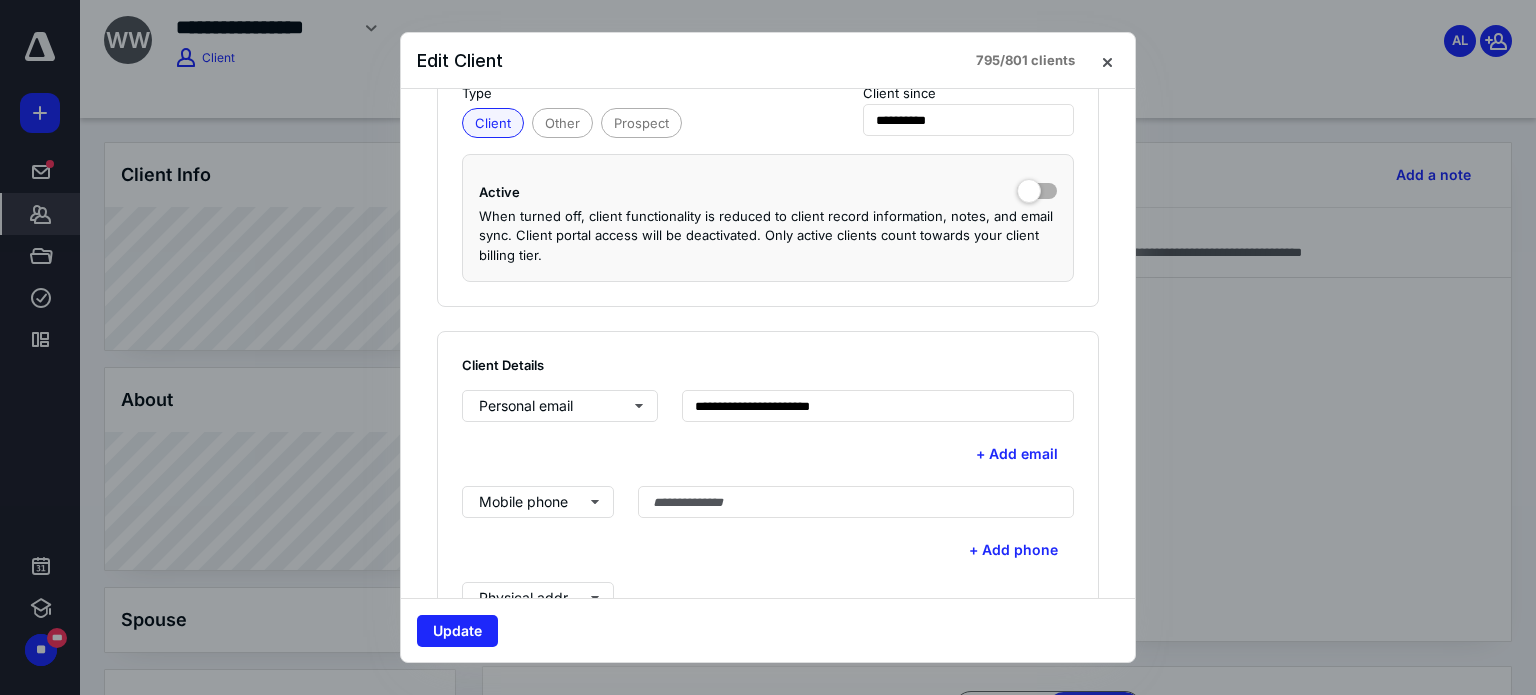 click on "+ Add phone" at bounding box center (768, 550) 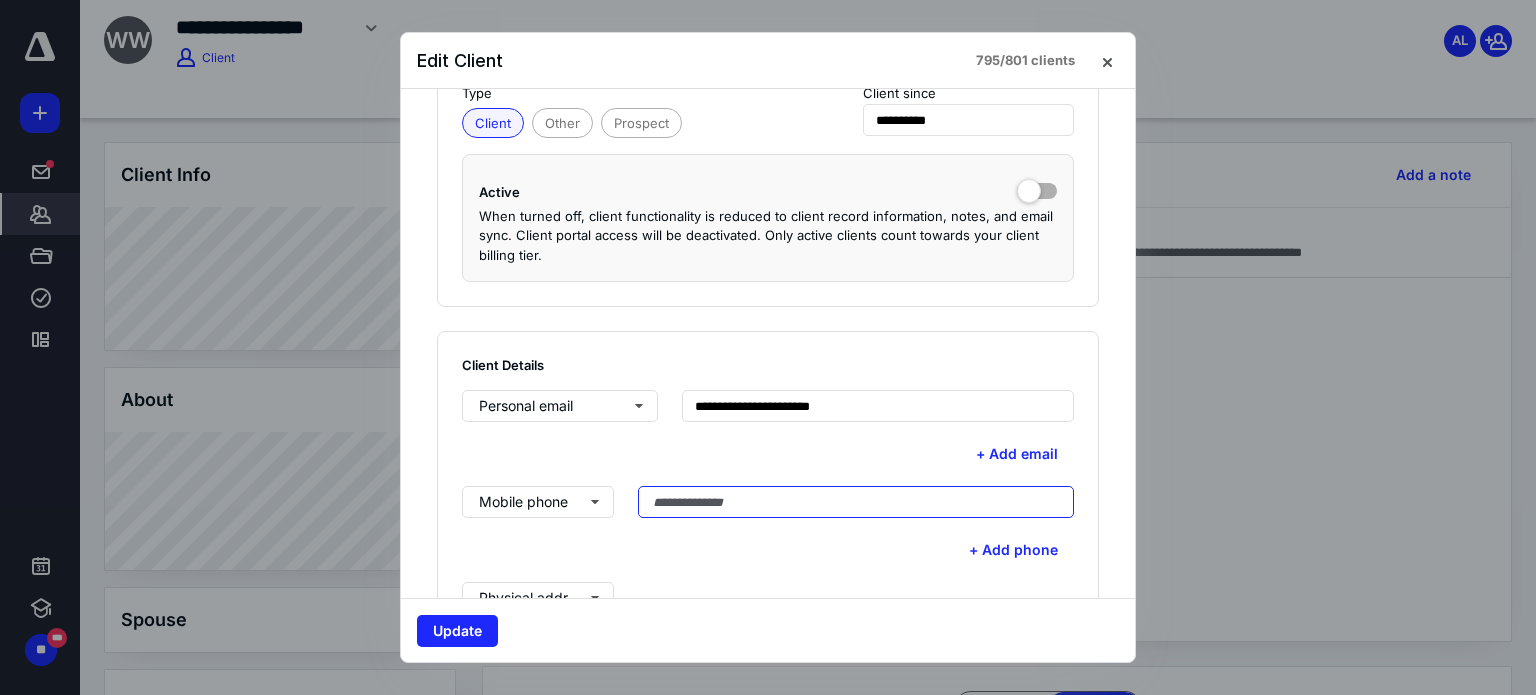 click at bounding box center [856, 502] 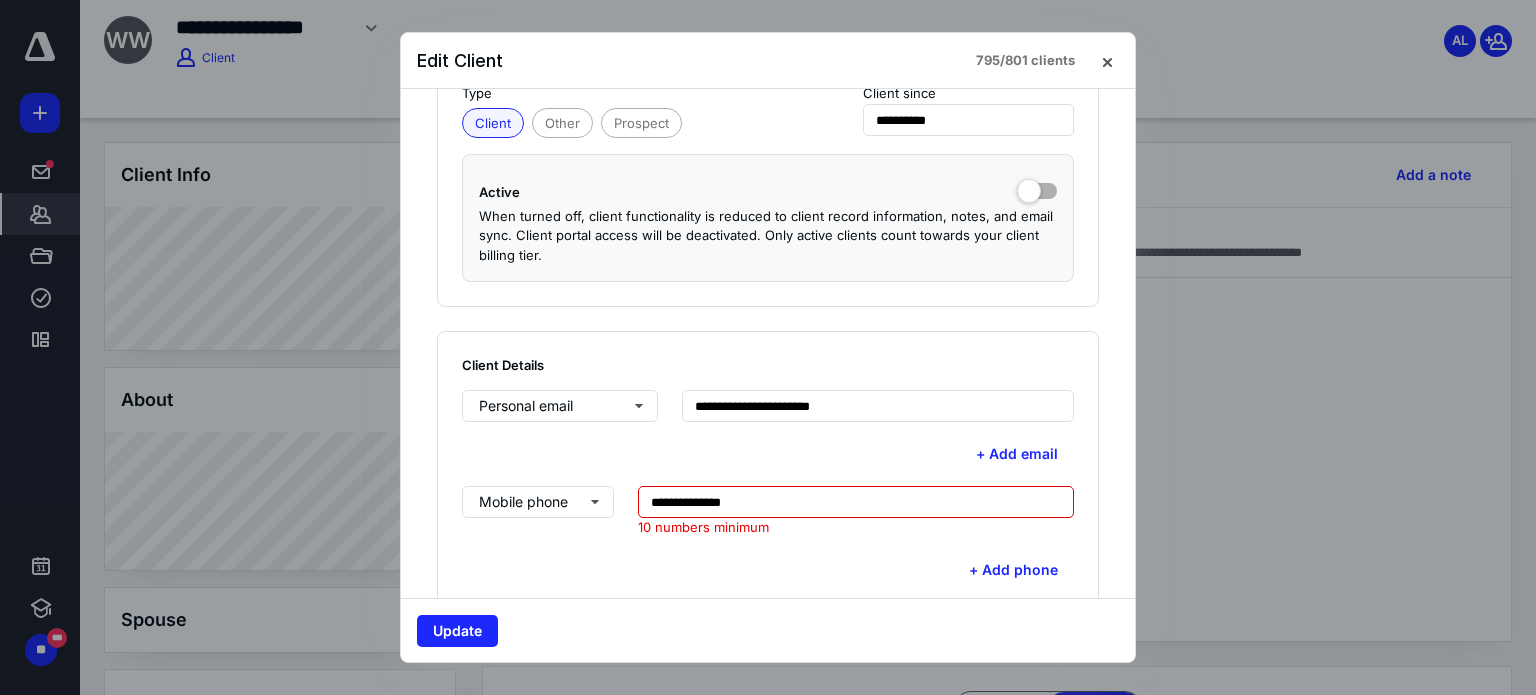 click on "**********" at bounding box center (856, 502) 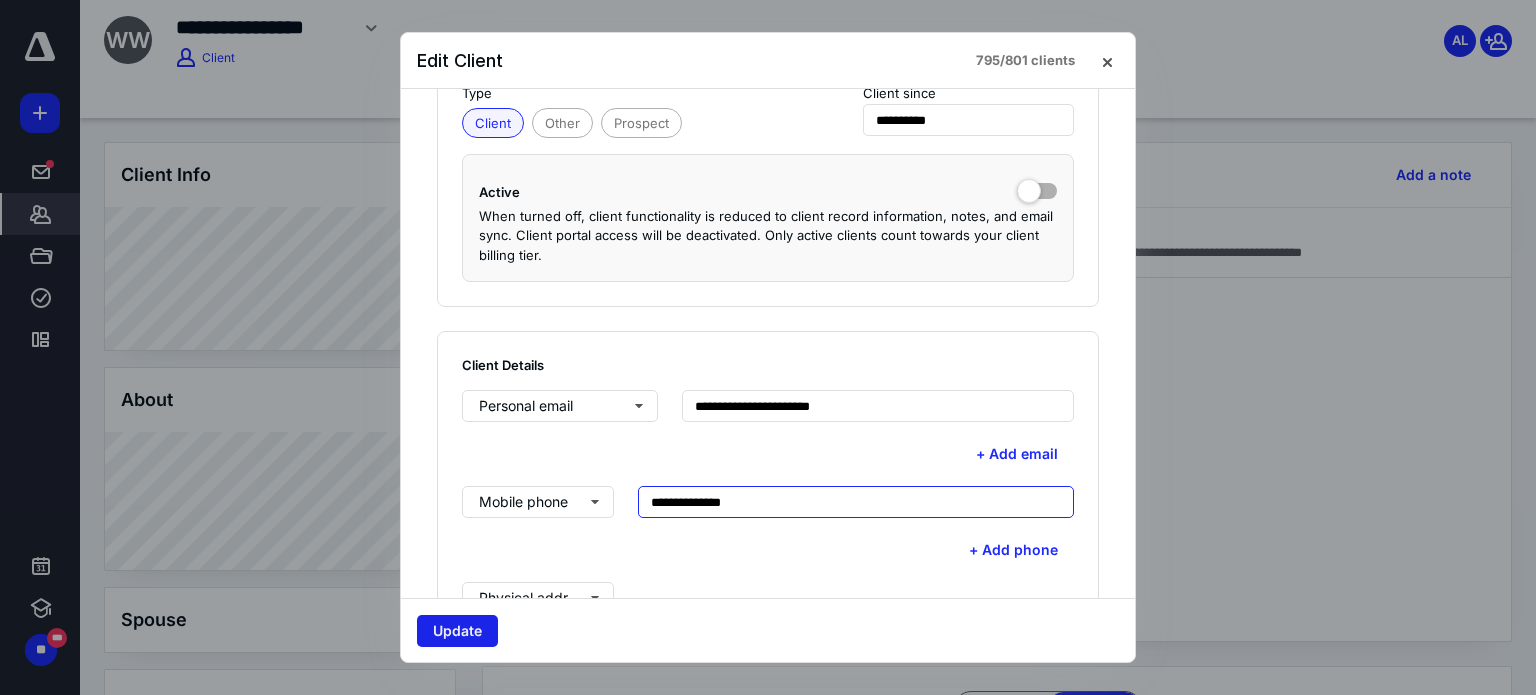 type on "**********" 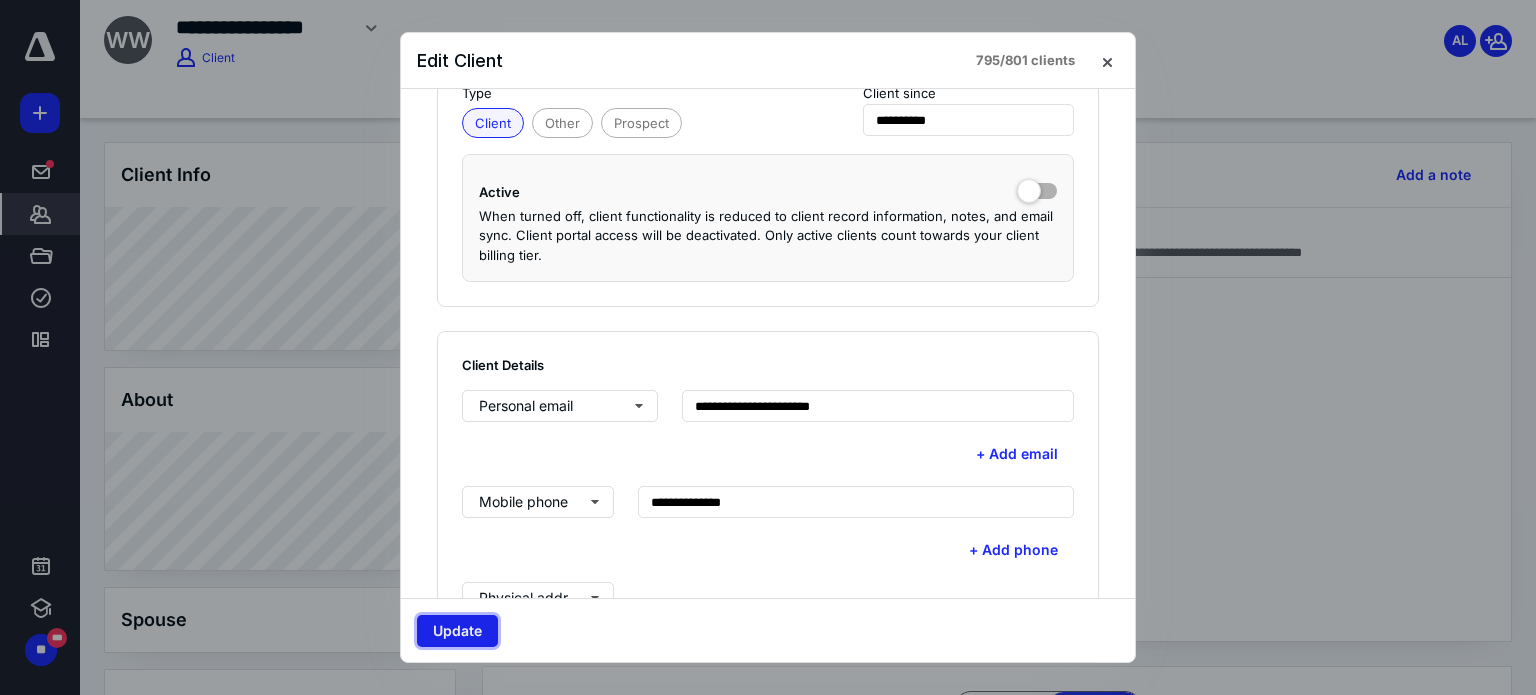 click on "Update" at bounding box center [457, 631] 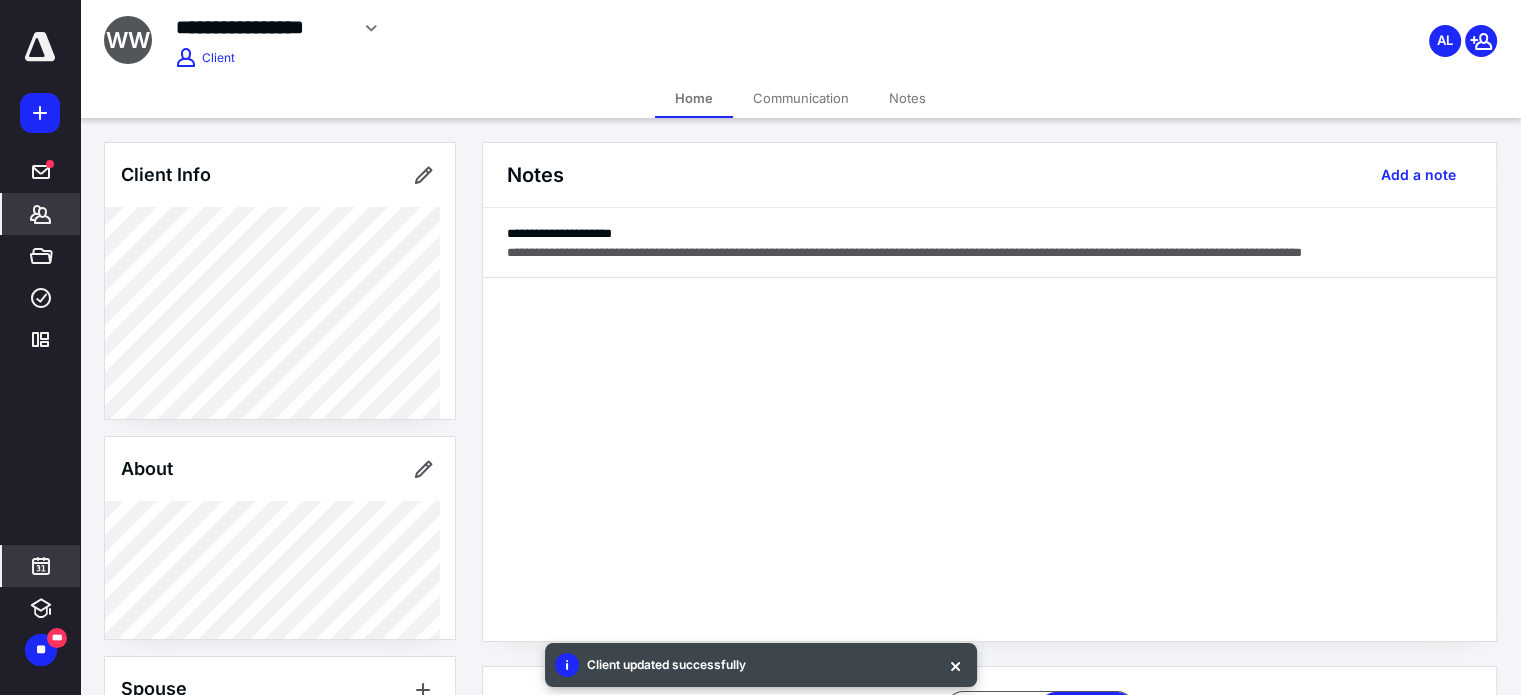 click 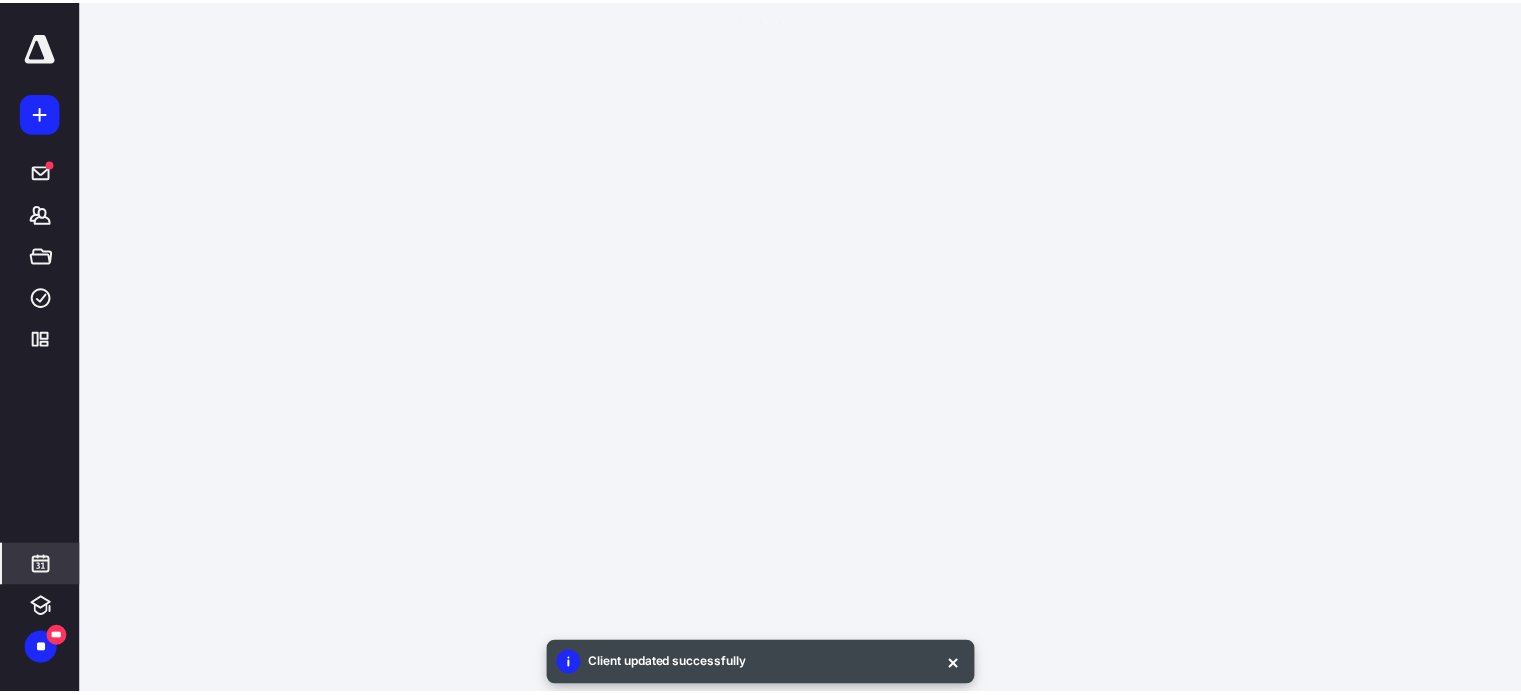 scroll, scrollTop: 384, scrollLeft: 0, axis: vertical 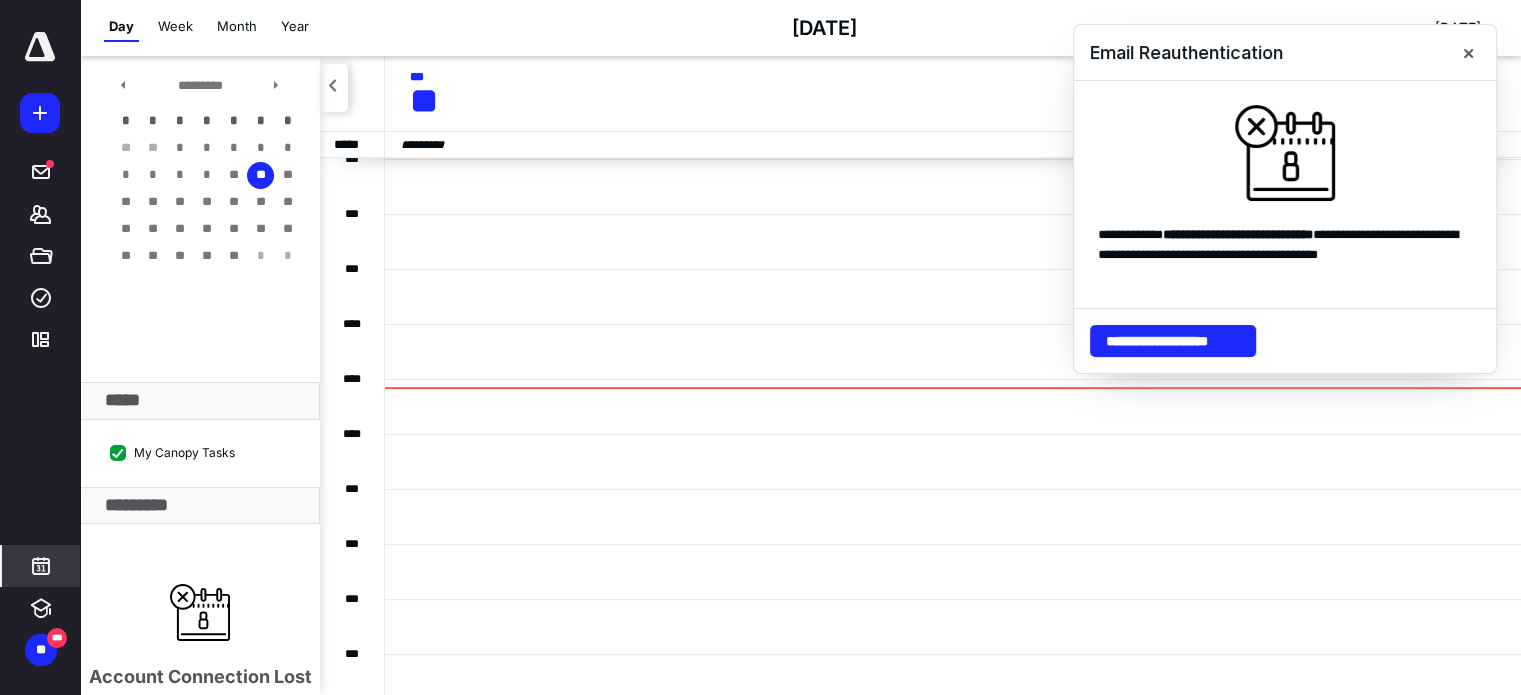 click on "**" at bounding box center [260, 175] 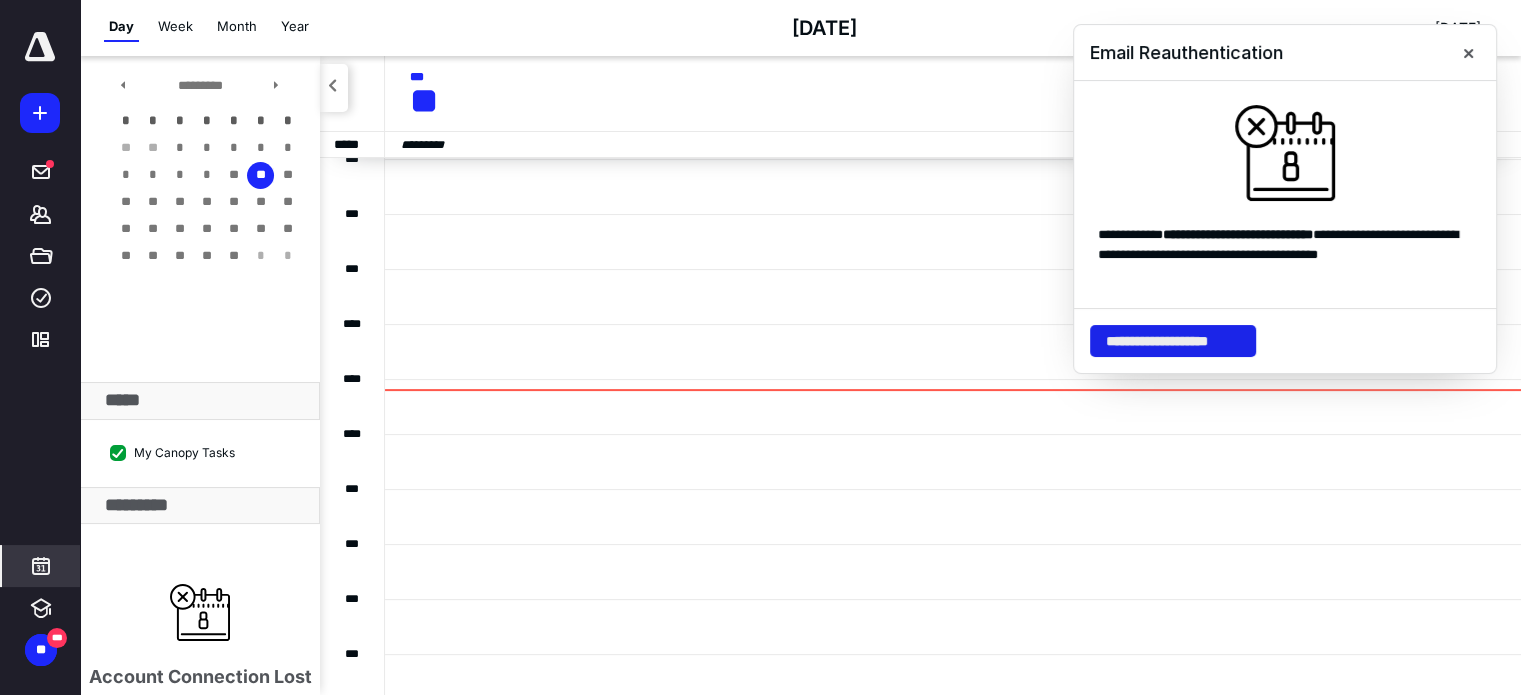 click on "**********" at bounding box center (1173, 341) 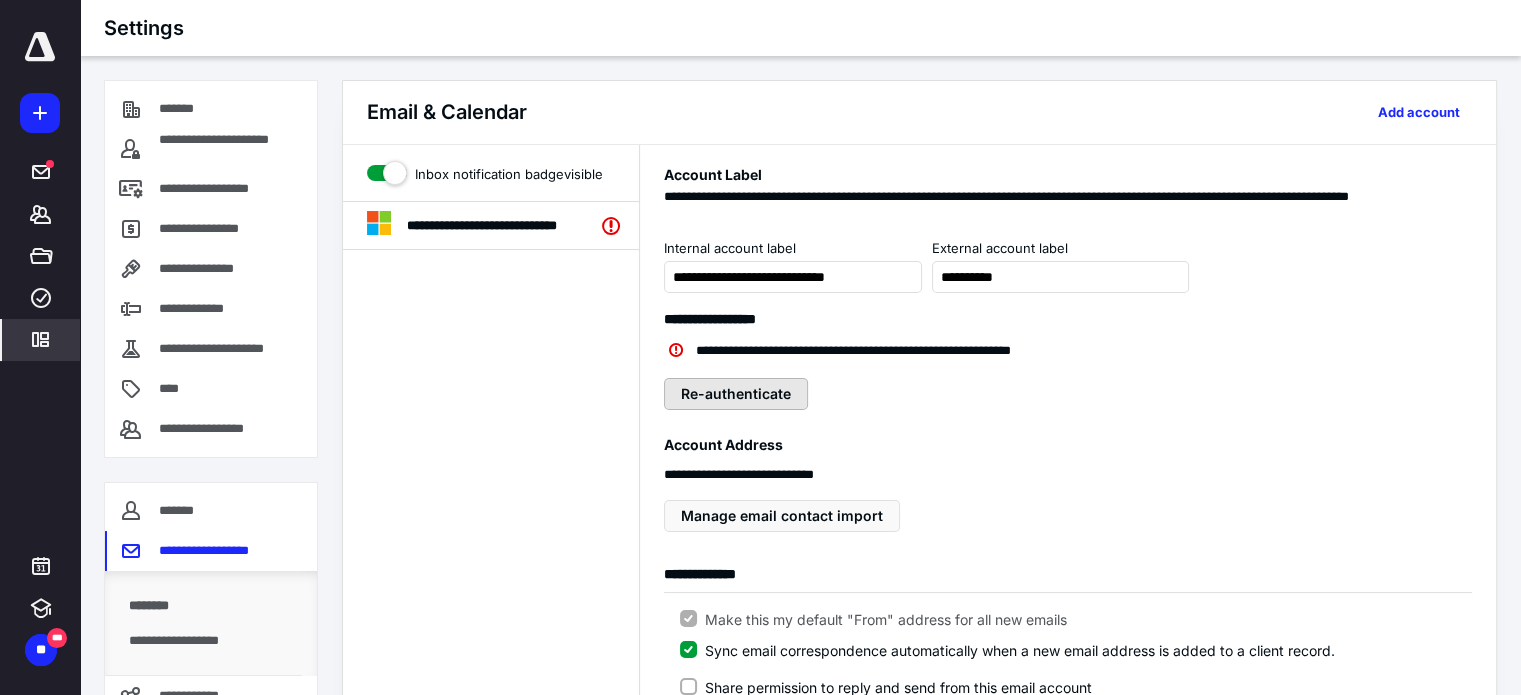 click on "Re-authenticate" at bounding box center [736, 394] 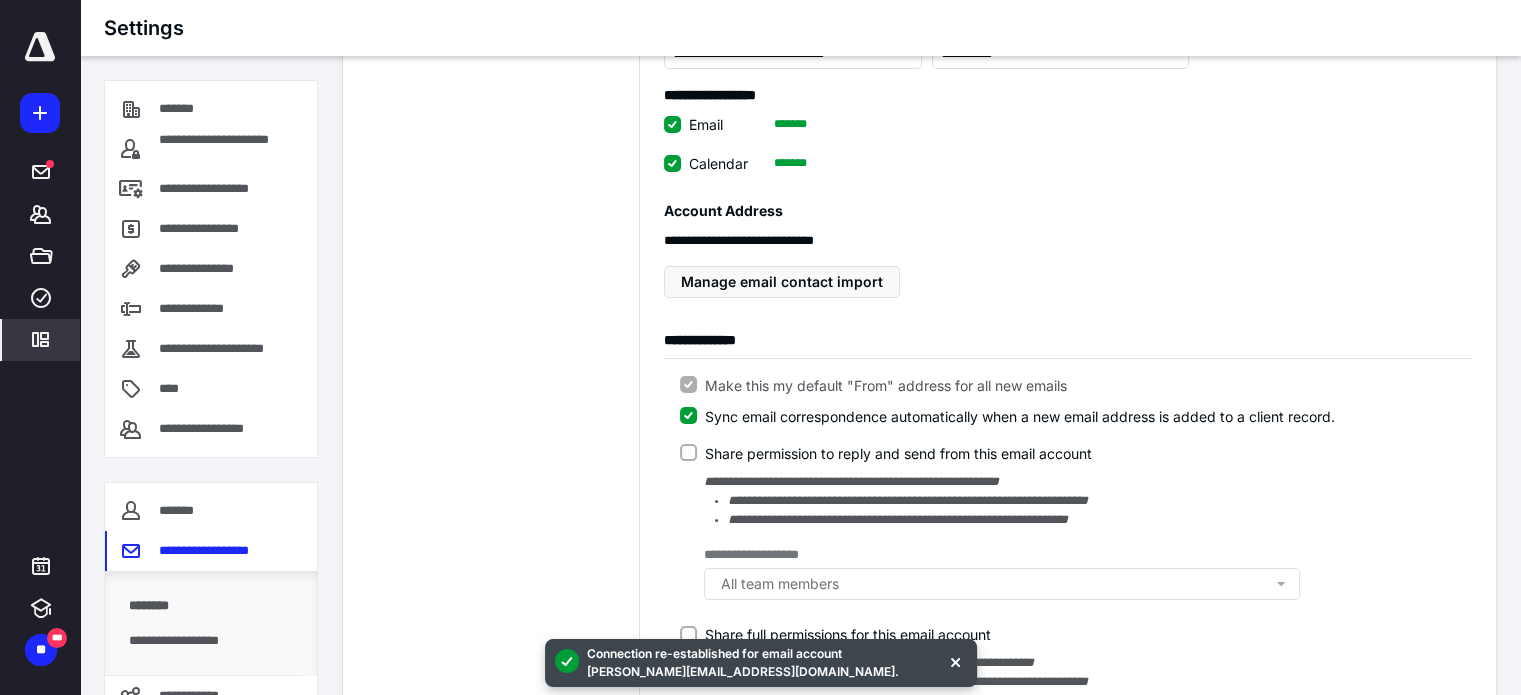scroll, scrollTop: 0, scrollLeft: 0, axis: both 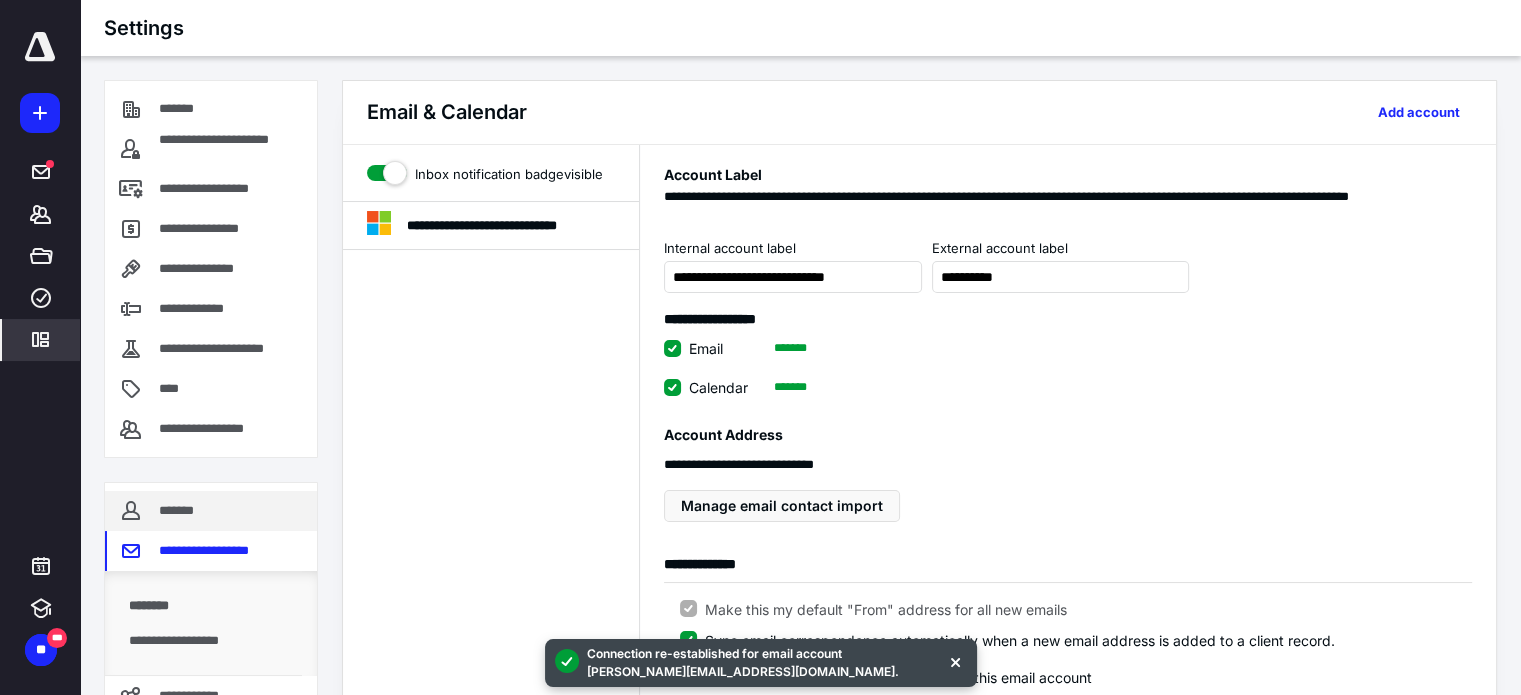 click on "*******" at bounding box center (211, 511) 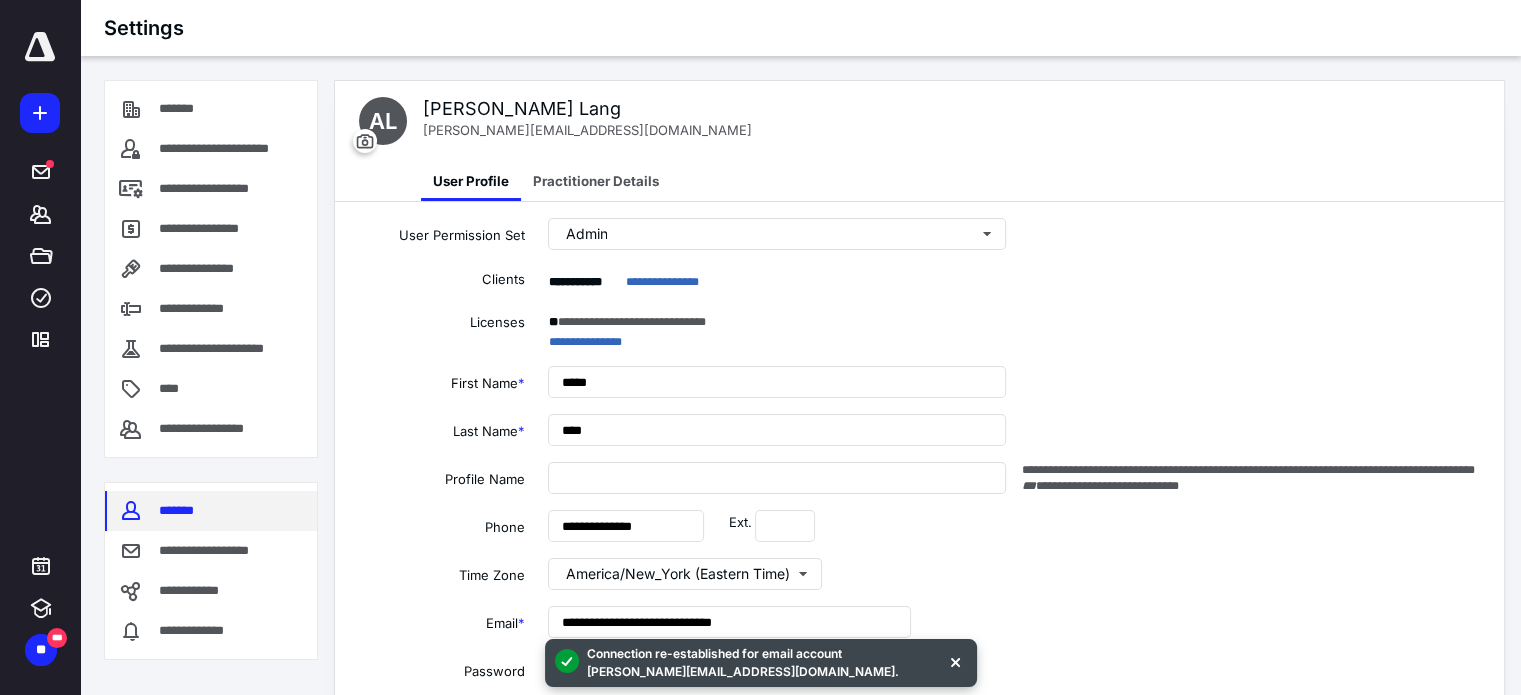 type on "**********" 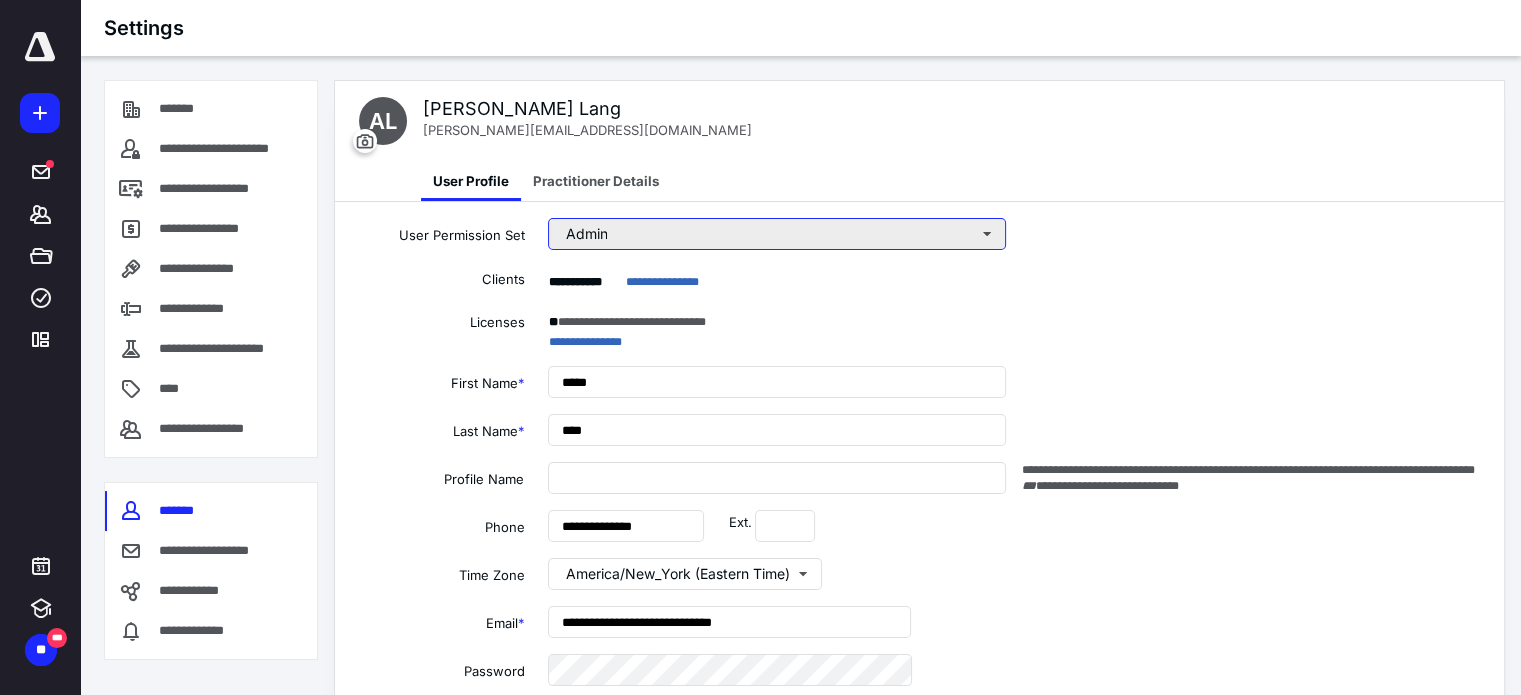 click on "Admin" at bounding box center (777, 234) 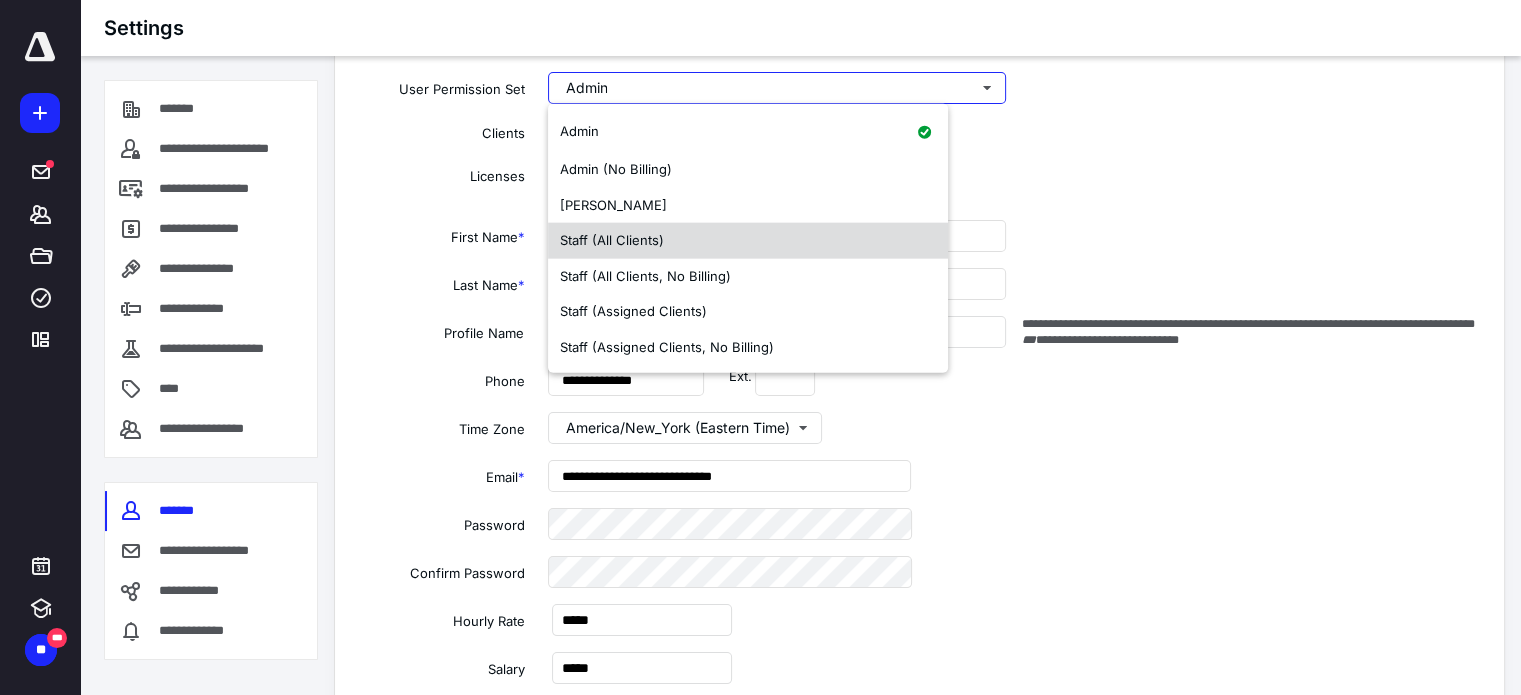 scroll, scrollTop: 0, scrollLeft: 0, axis: both 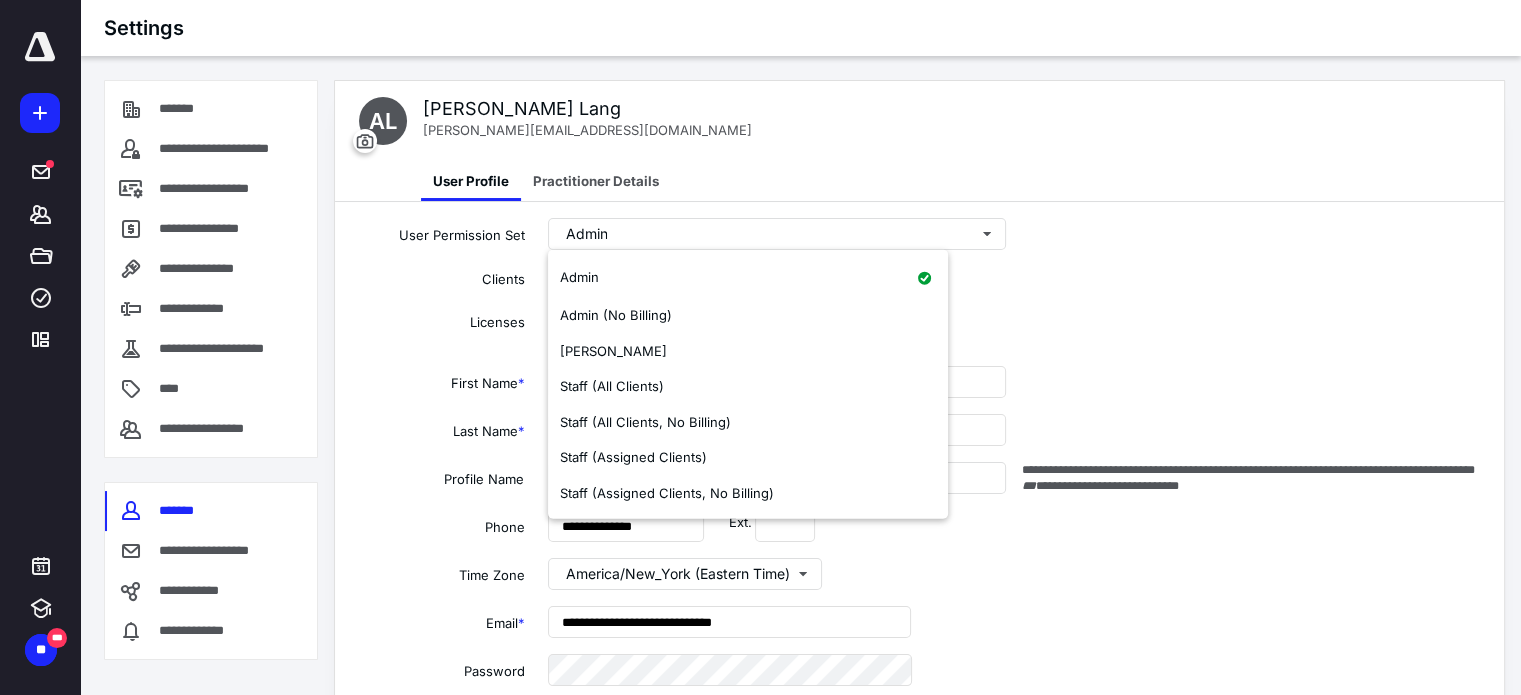 click on "User Profile Practitioner Details" at bounding box center [954, 181] 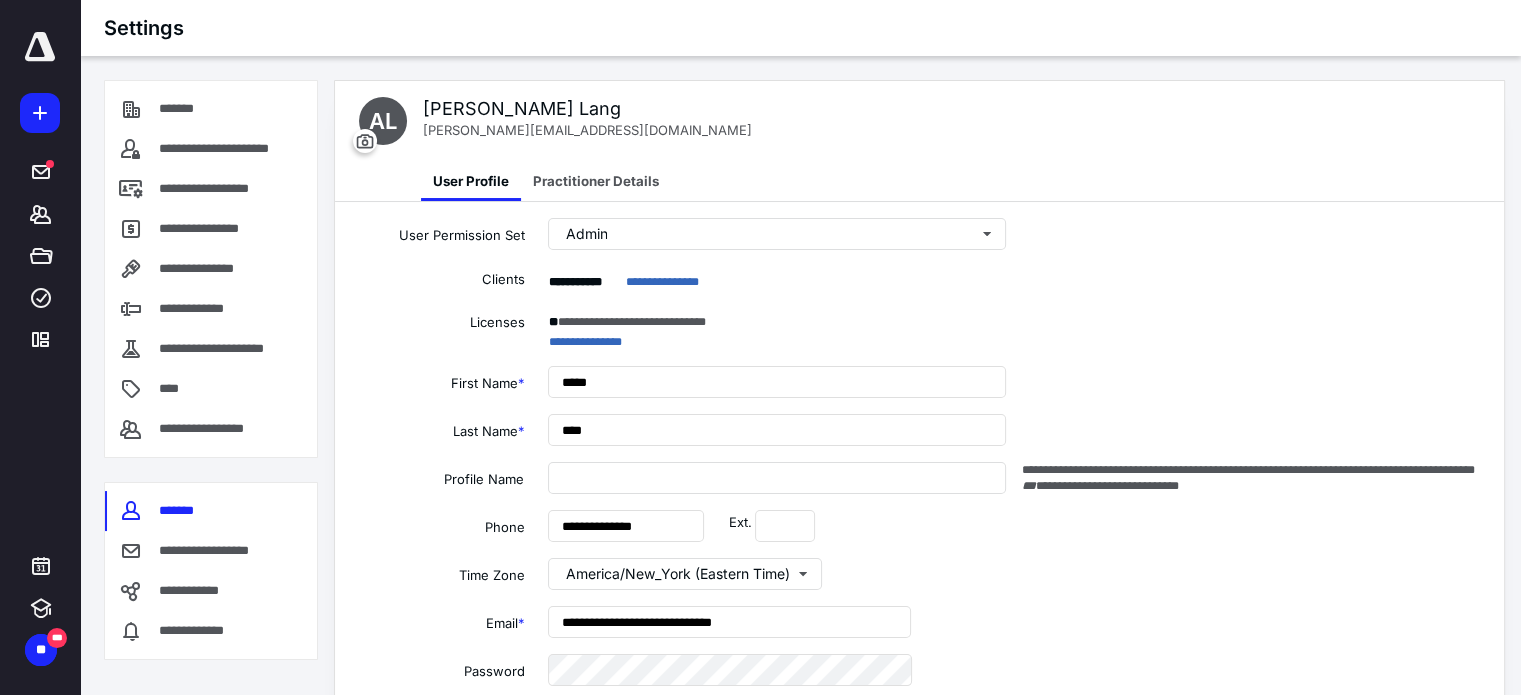 click on "**********" at bounding box center (919, 700) 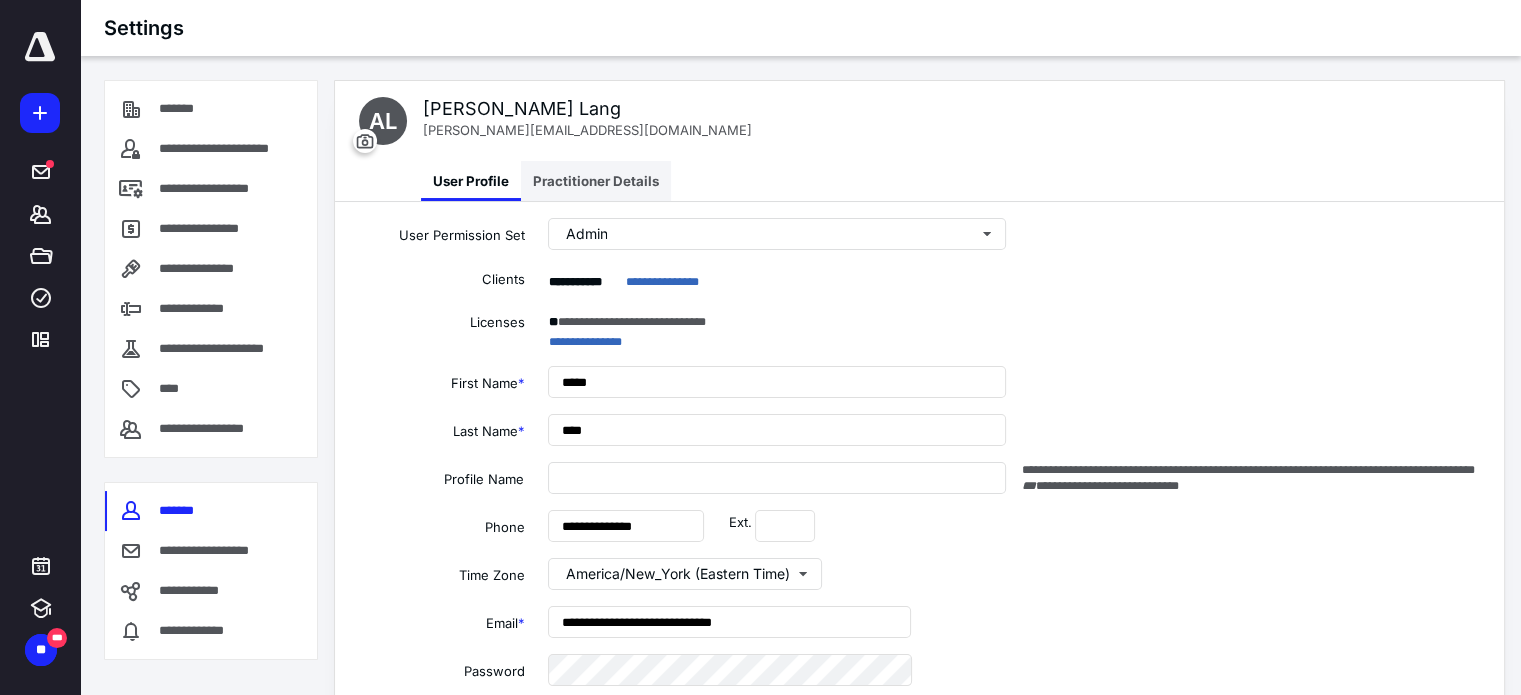 click on "Practitioner Details" at bounding box center [596, 181] 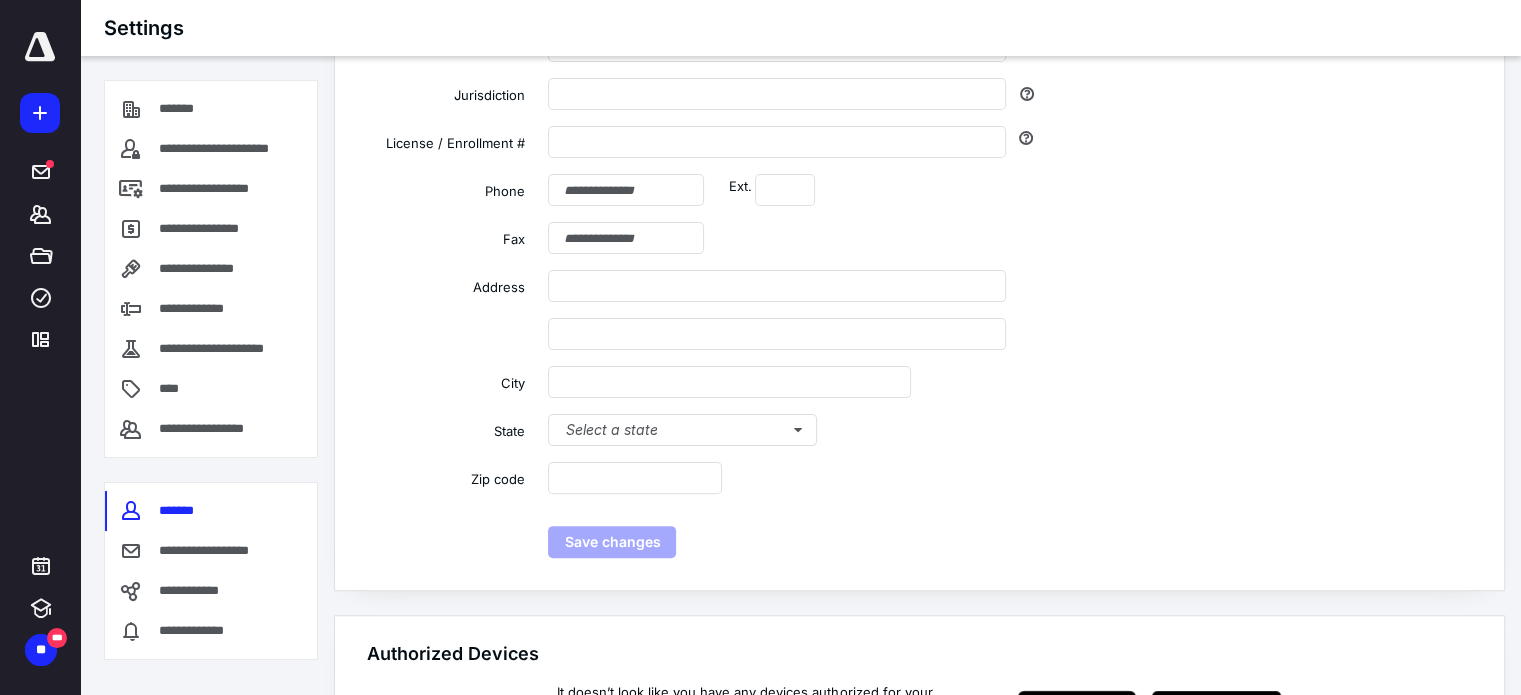 scroll, scrollTop: 545, scrollLeft: 0, axis: vertical 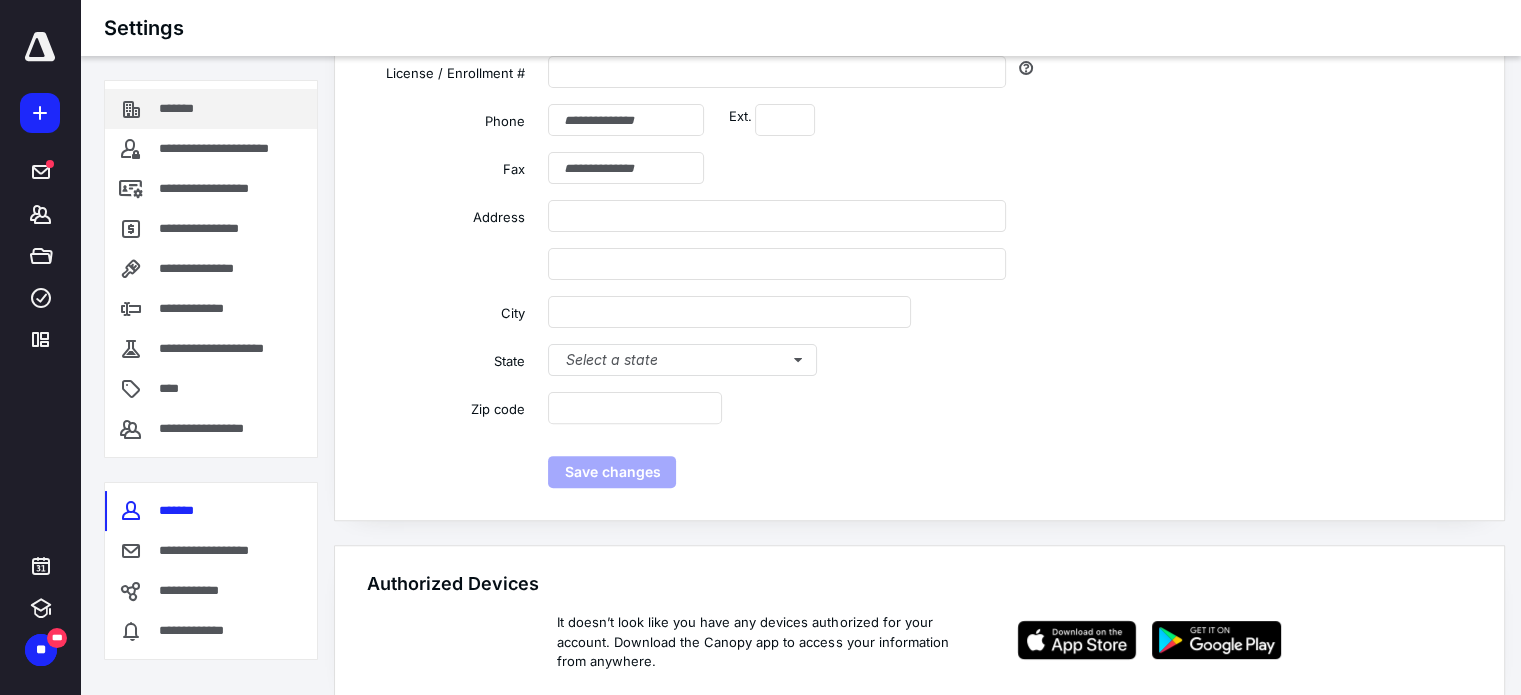 click on "*******" at bounding box center [211, 109] 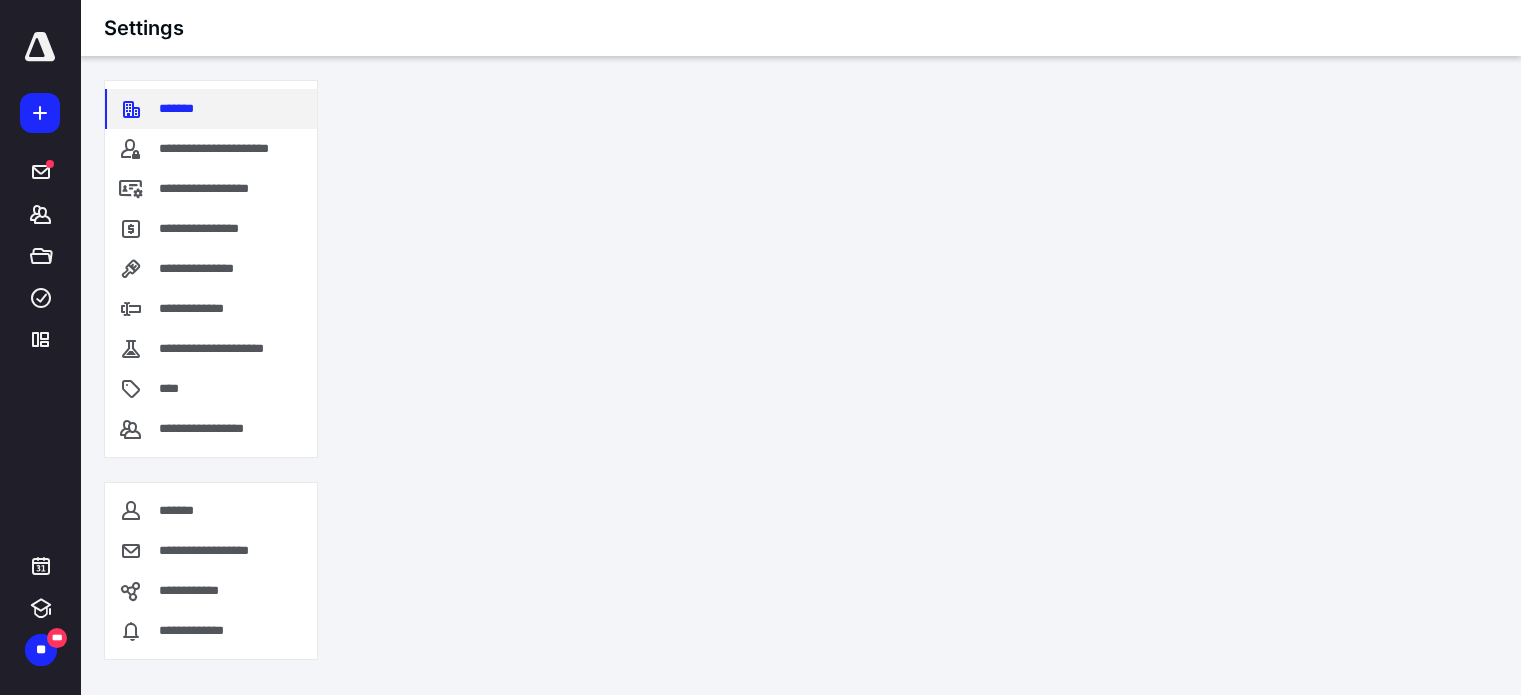 scroll, scrollTop: 0, scrollLeft: 0, axis: both 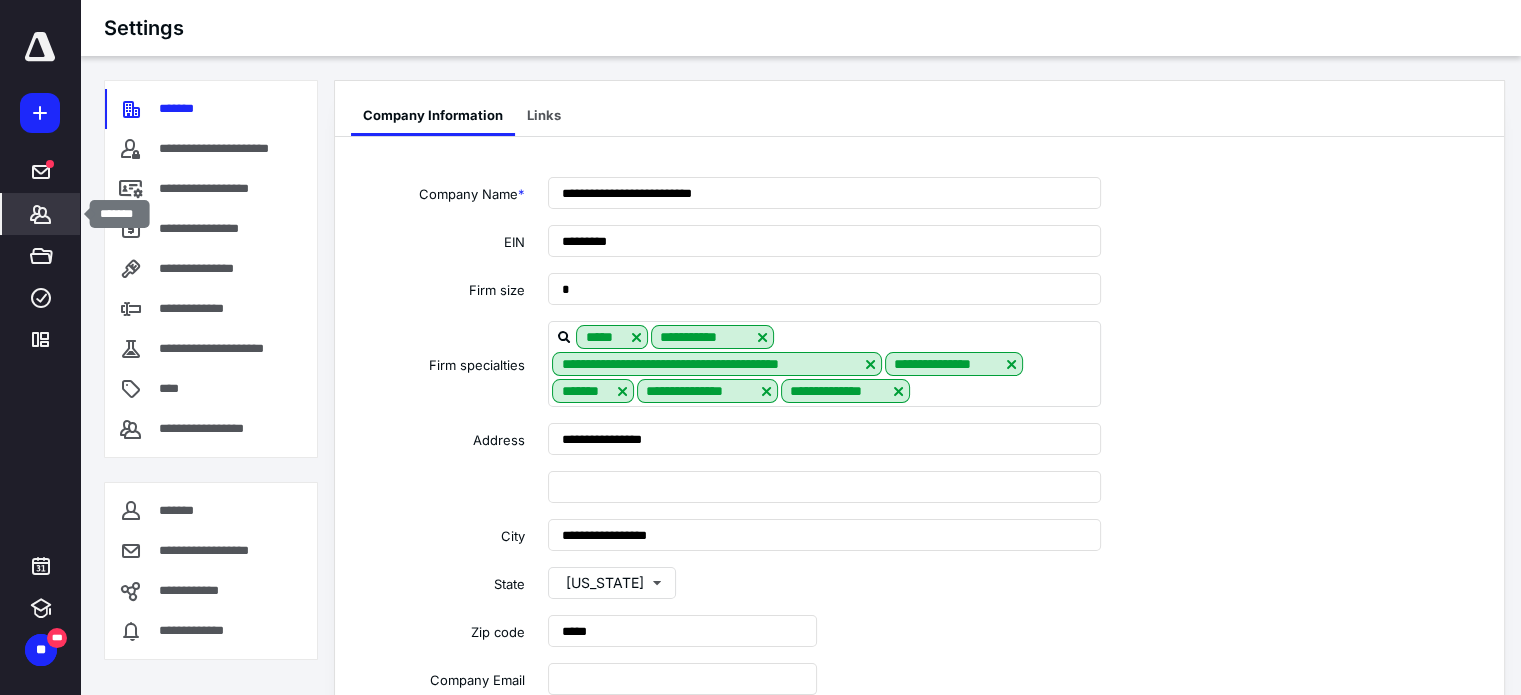 click 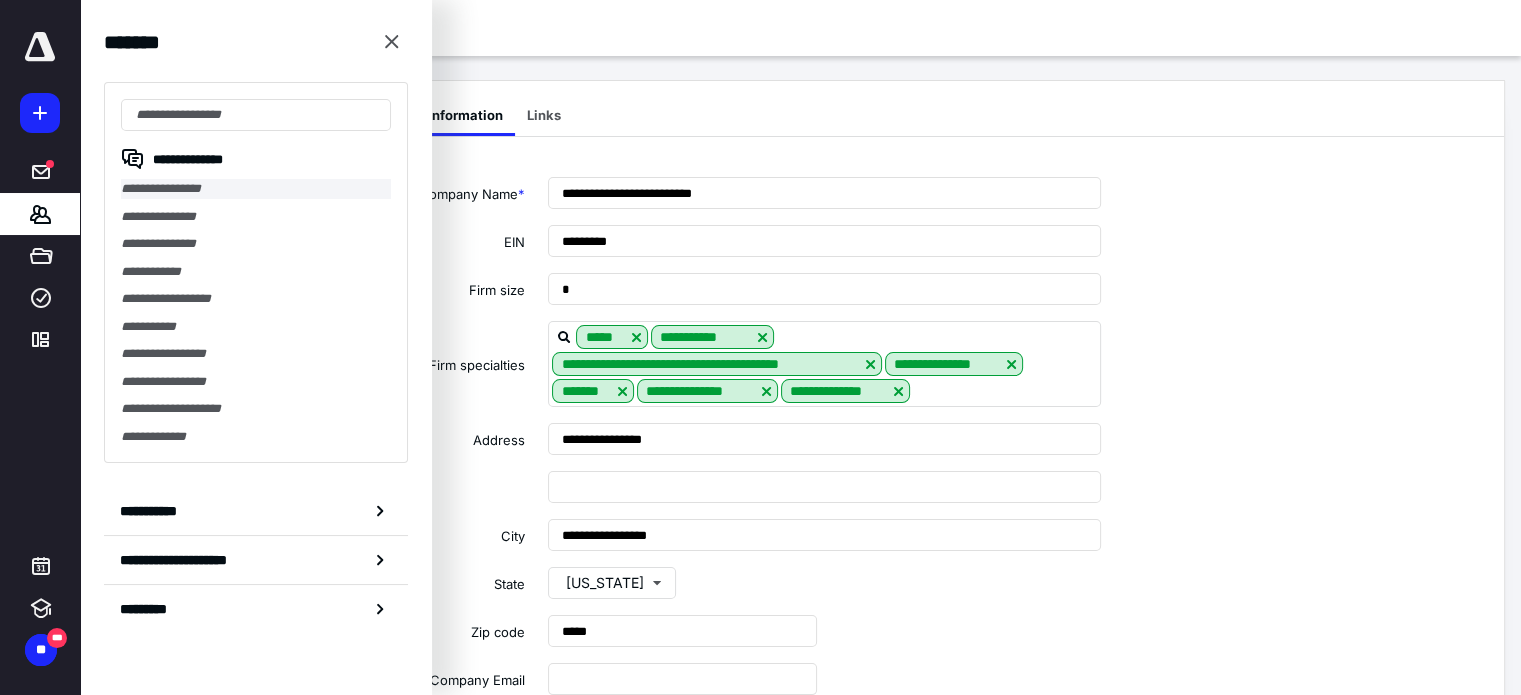 click on "**********" at bounding box center [256, 189] 